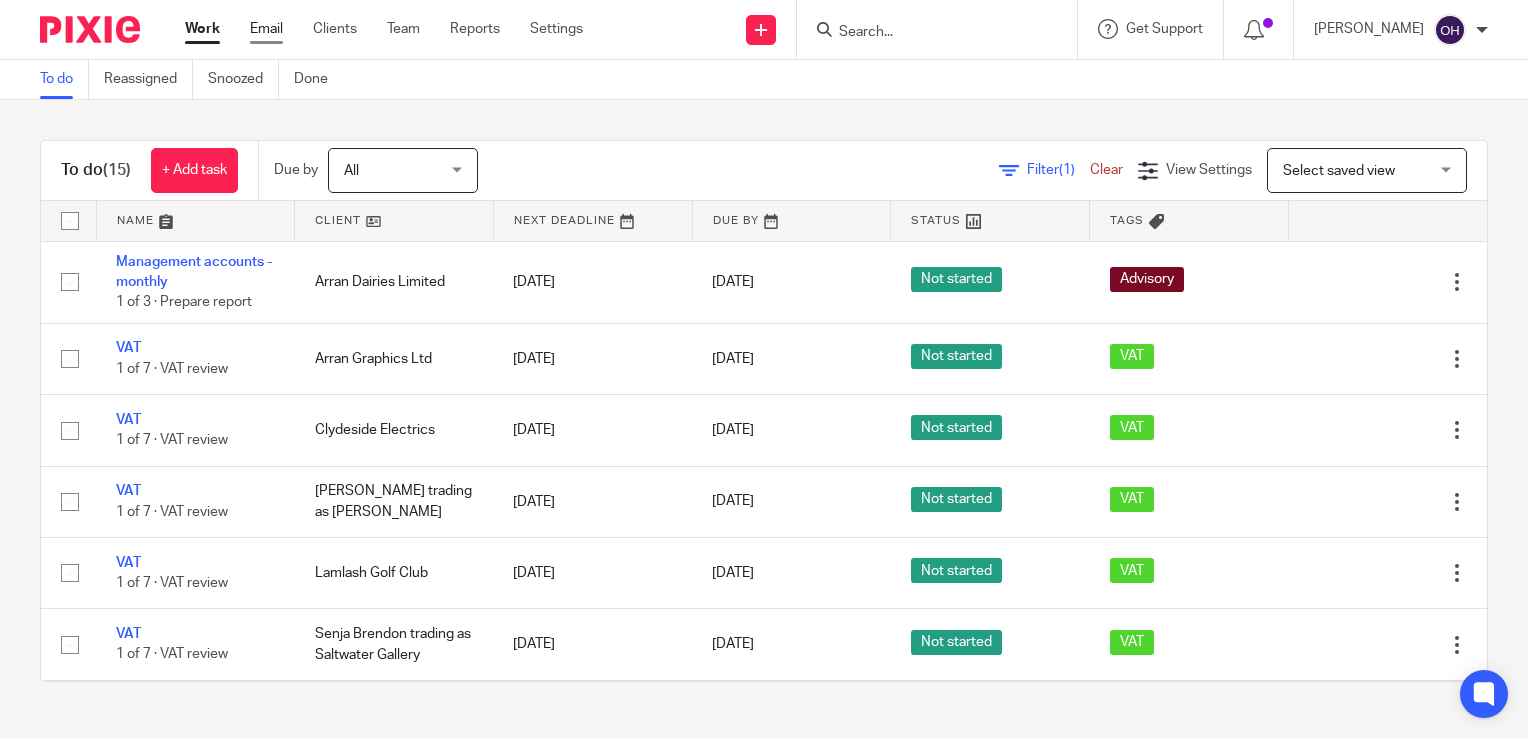 scroll, scrollTop: 0, scrollLeft: 0, axis: both 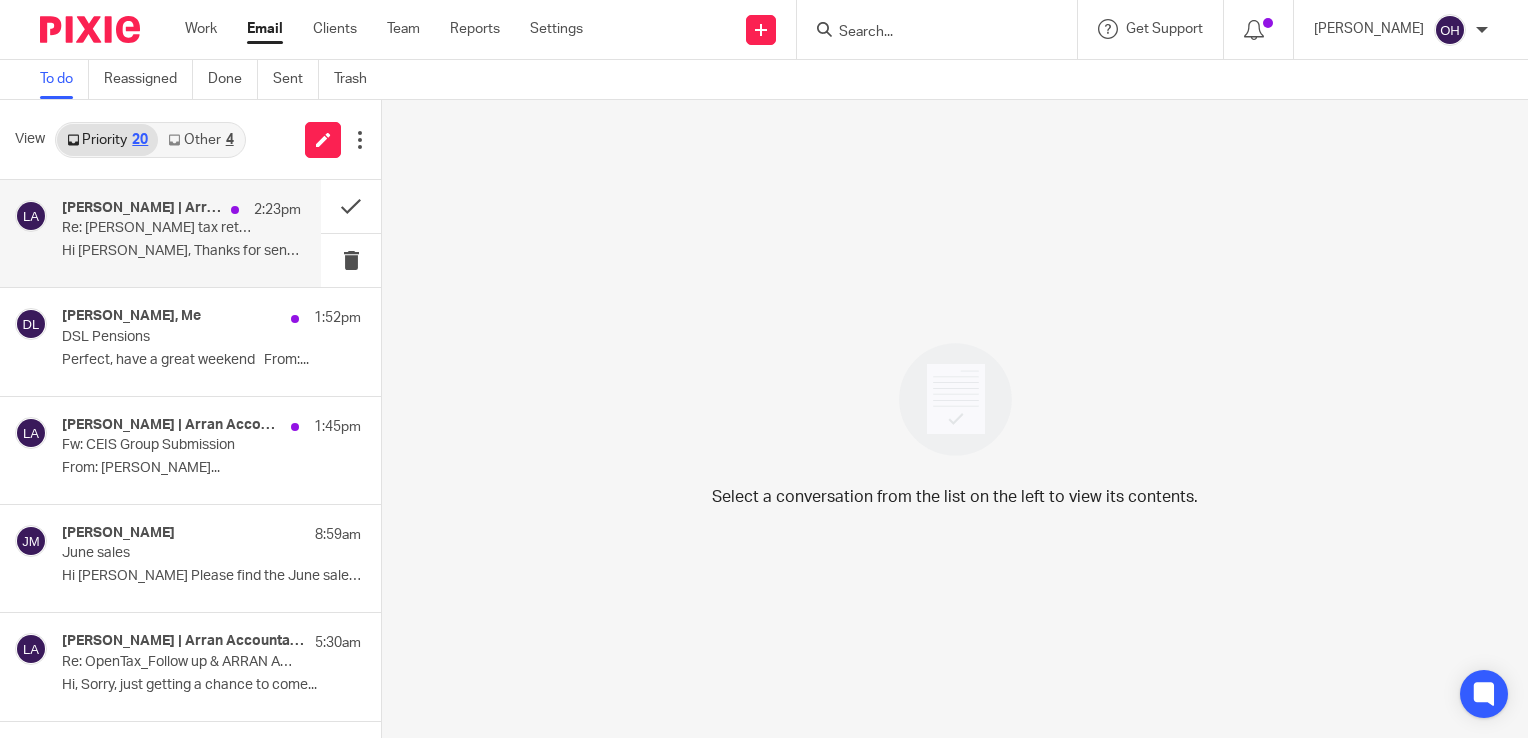 click on "Lorna | Arran Accountants" at bounding box center (141, 208) 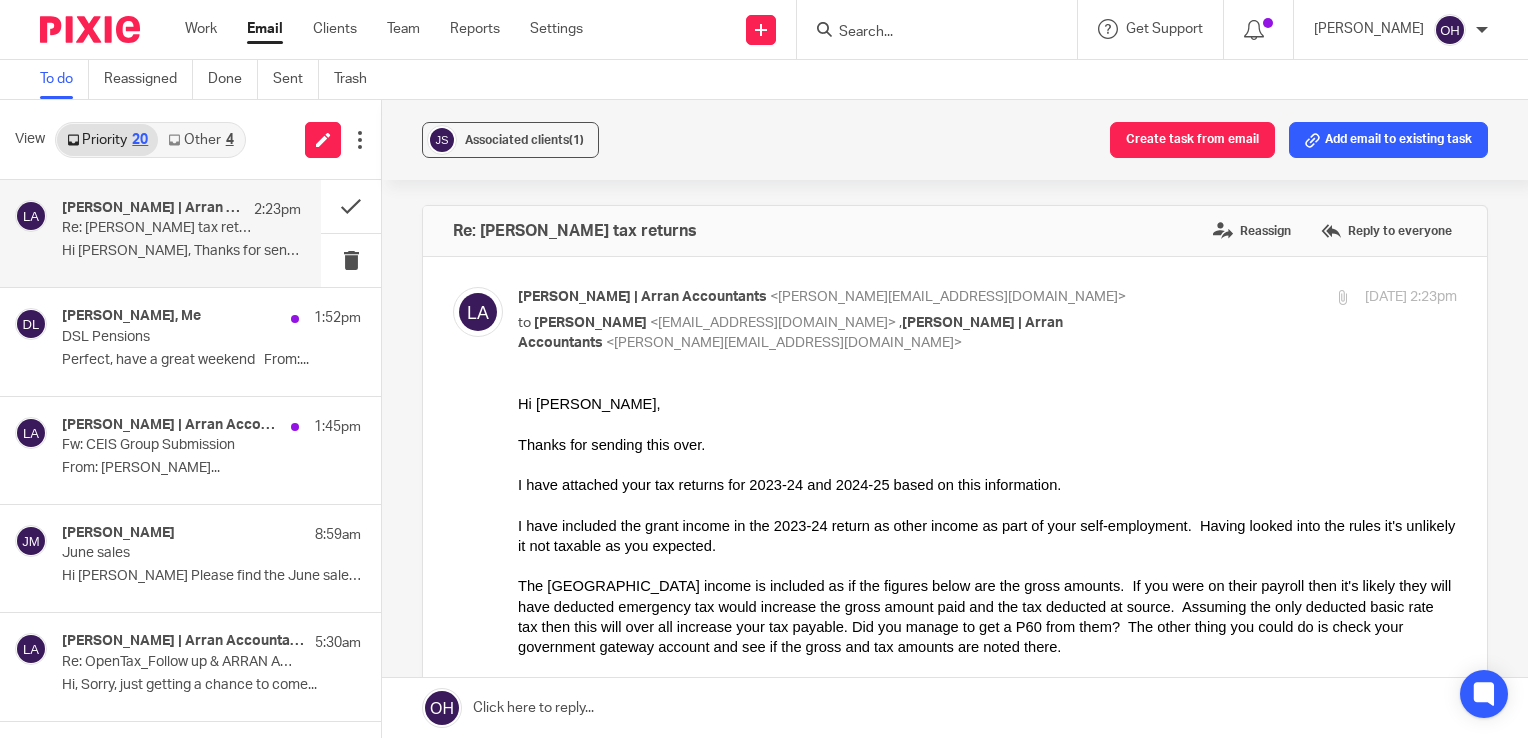 scroll, scrollTop: 0, scrollLeft: 0, axis: both 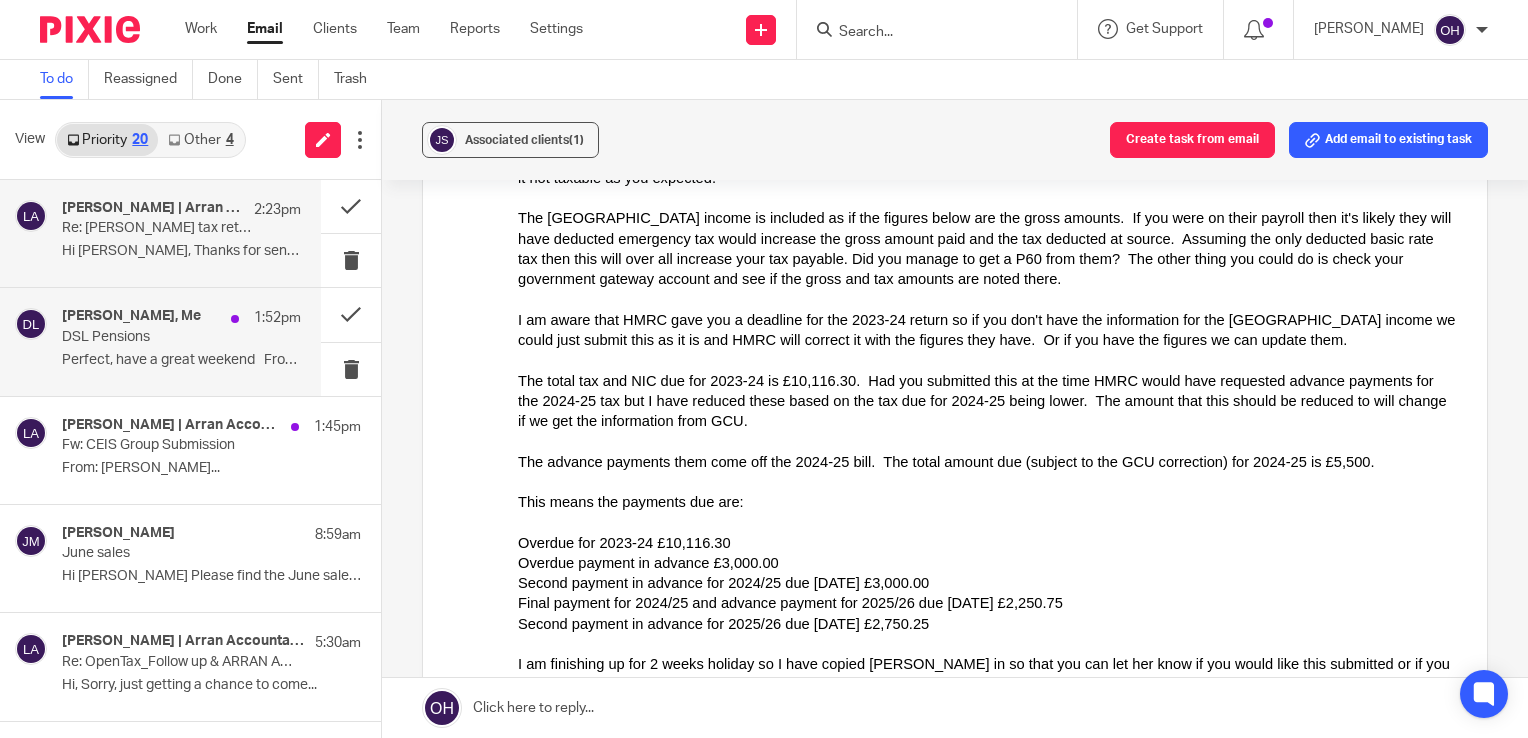 click on "Perfect, have a great weekend       From:..." at bounding box center [181, 360] 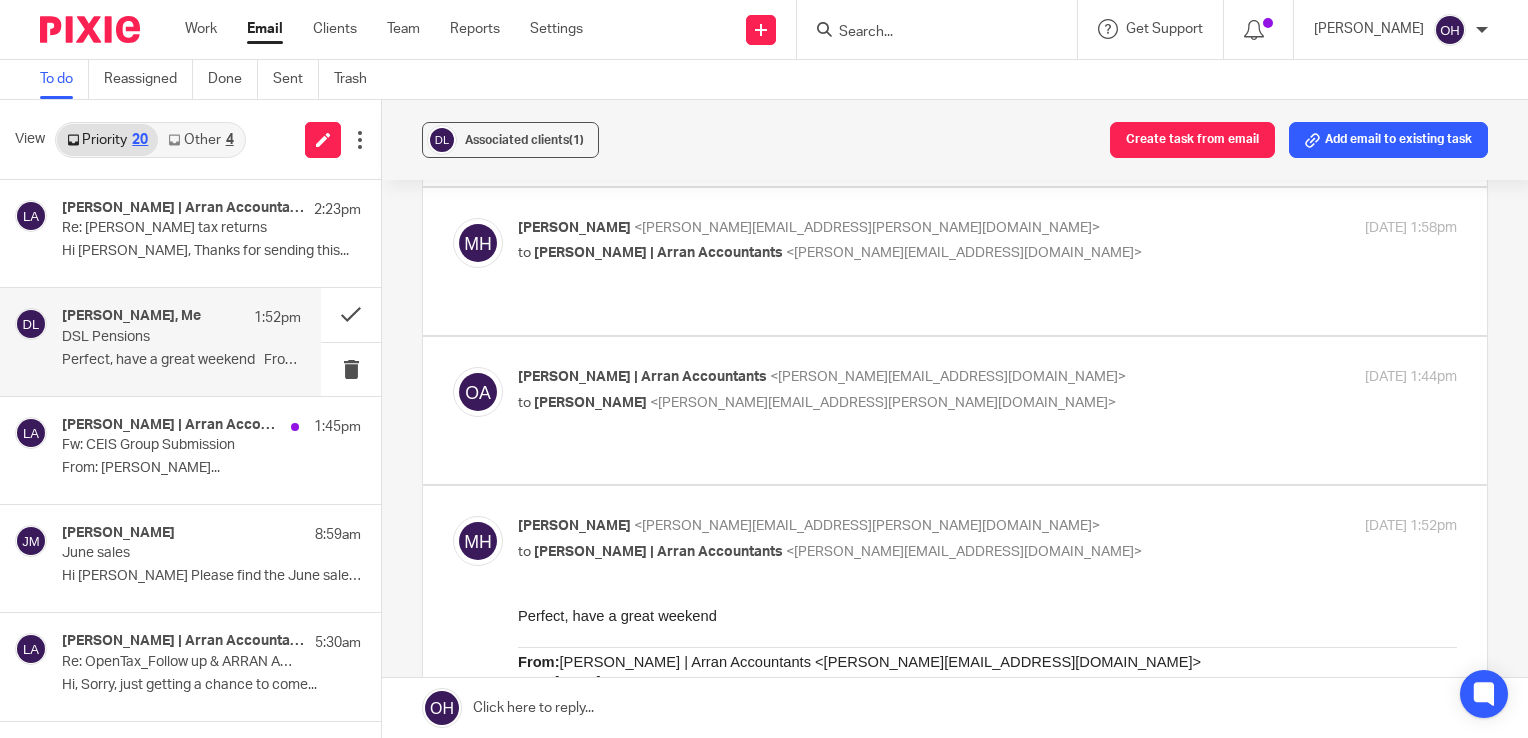scroll, scrollTop: 0, scrollLeft: 0, axis: both 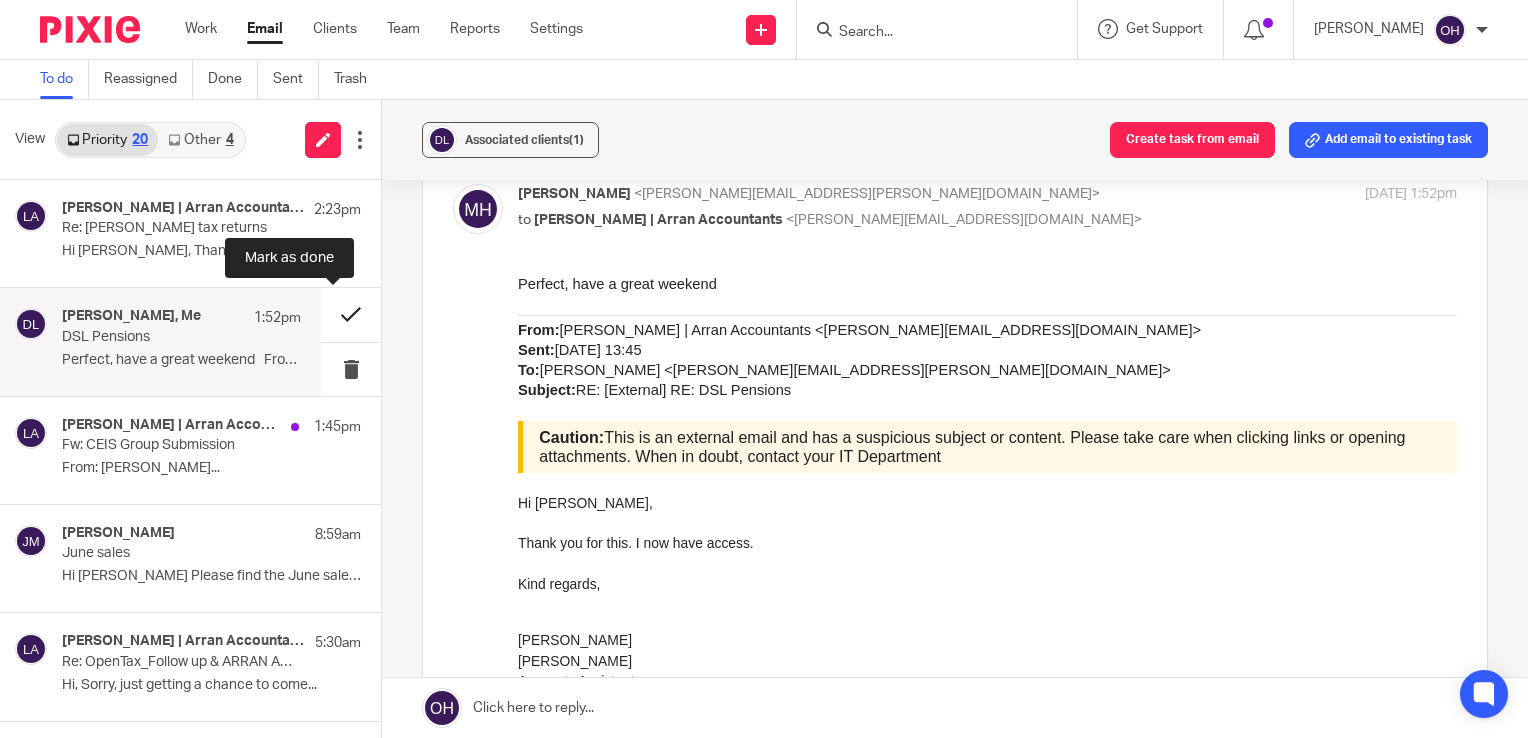 click at bounding box center [351, 314] 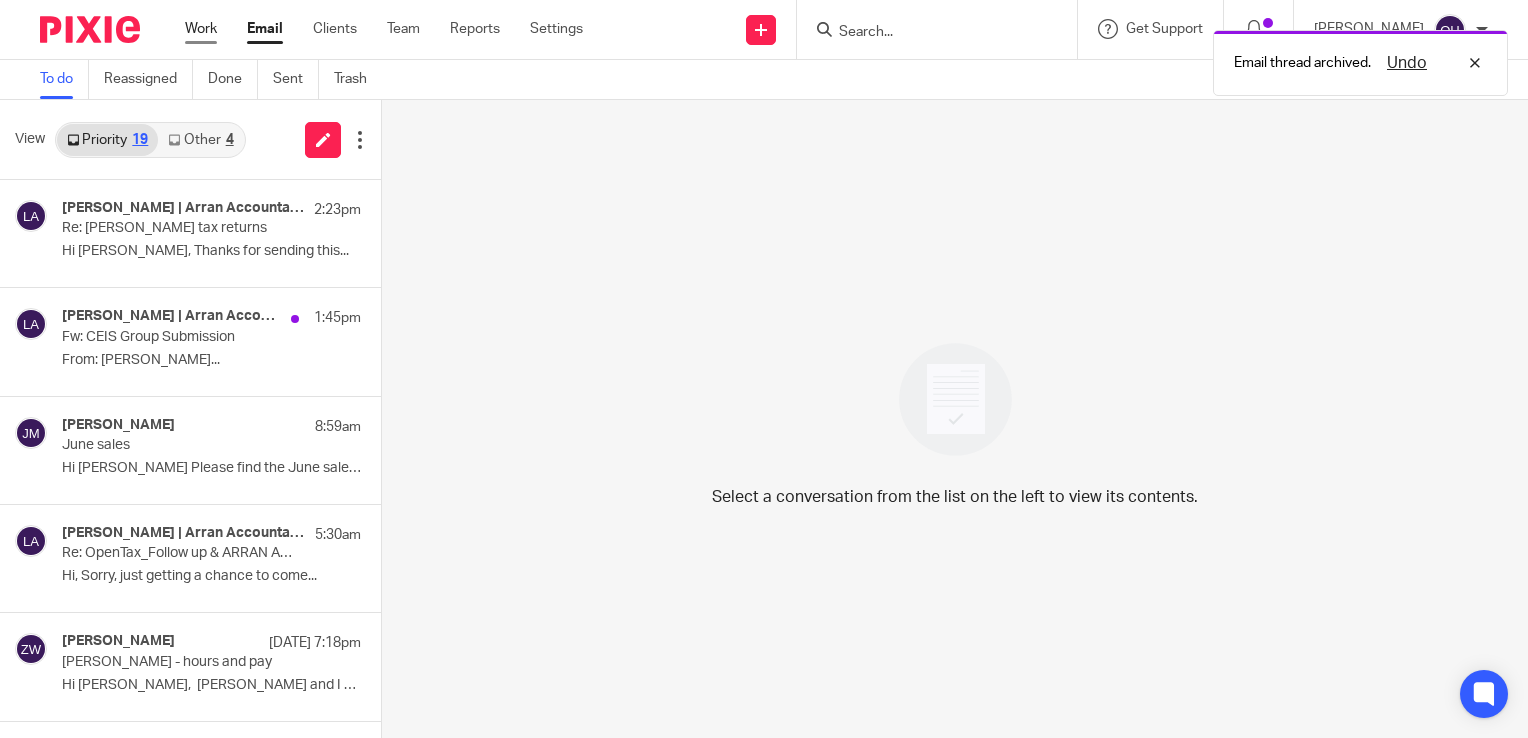 click on "Work" at bounding box center (201, 29) 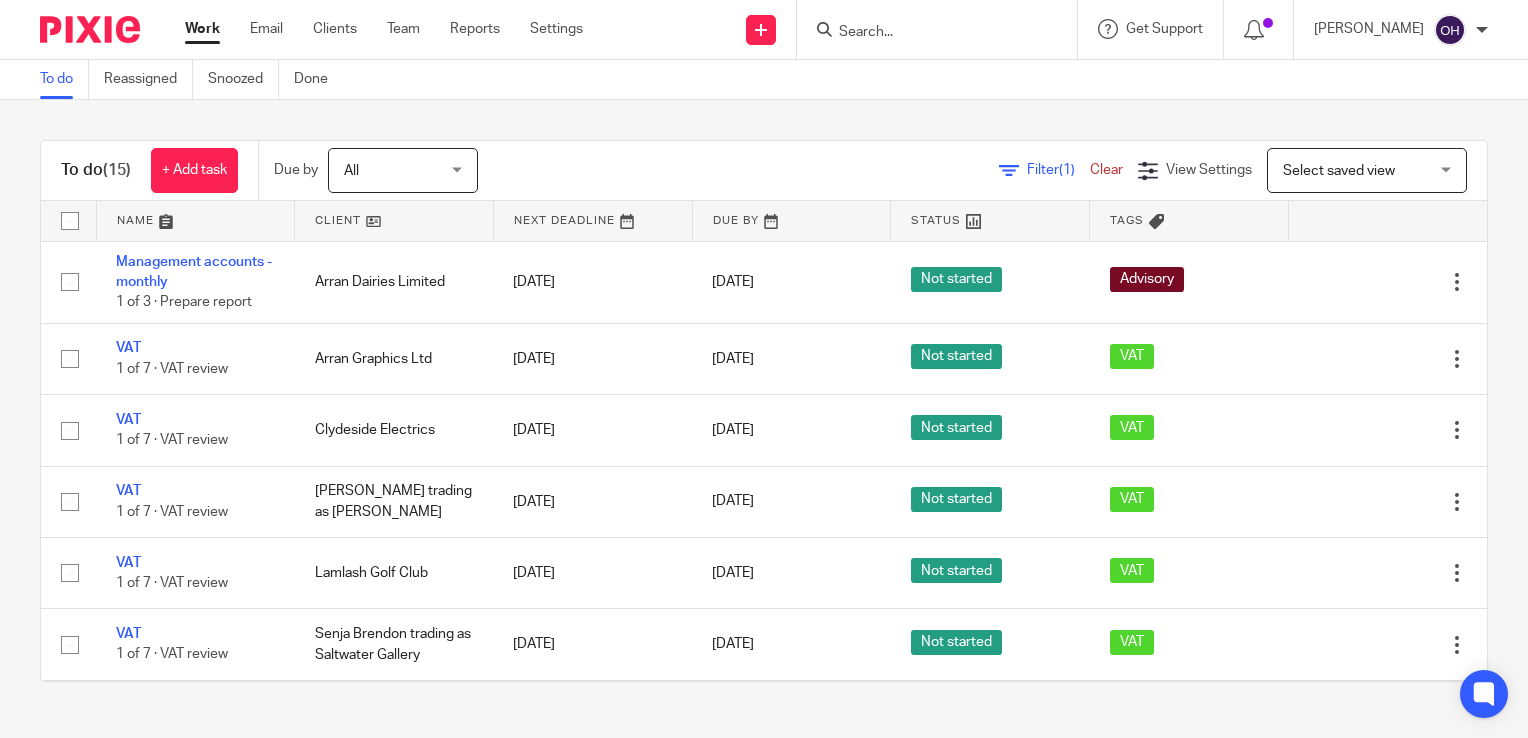 scroll, scrollTop: 0, scrollLeft: 0, axis: both 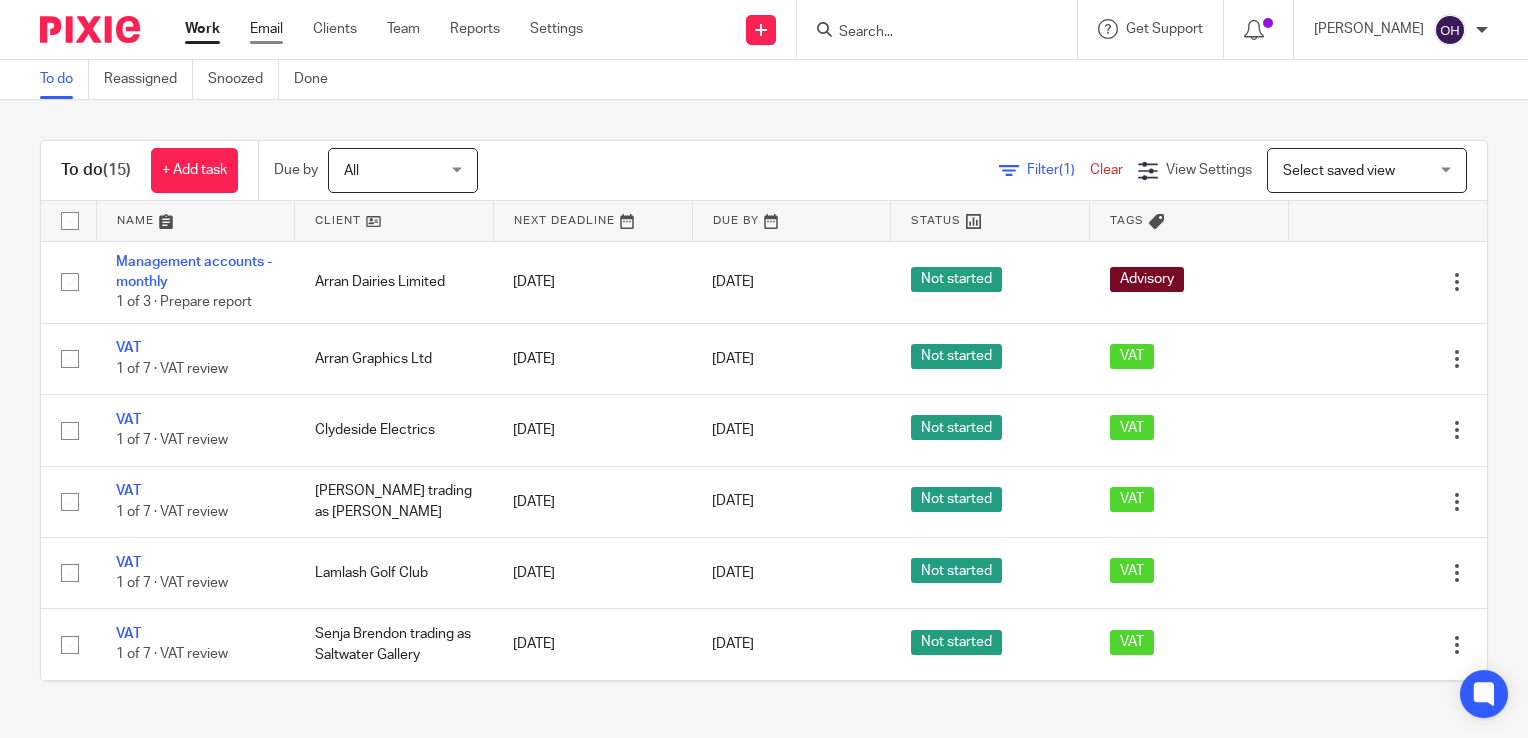 click on "Email" at bounding box center [266, 29] 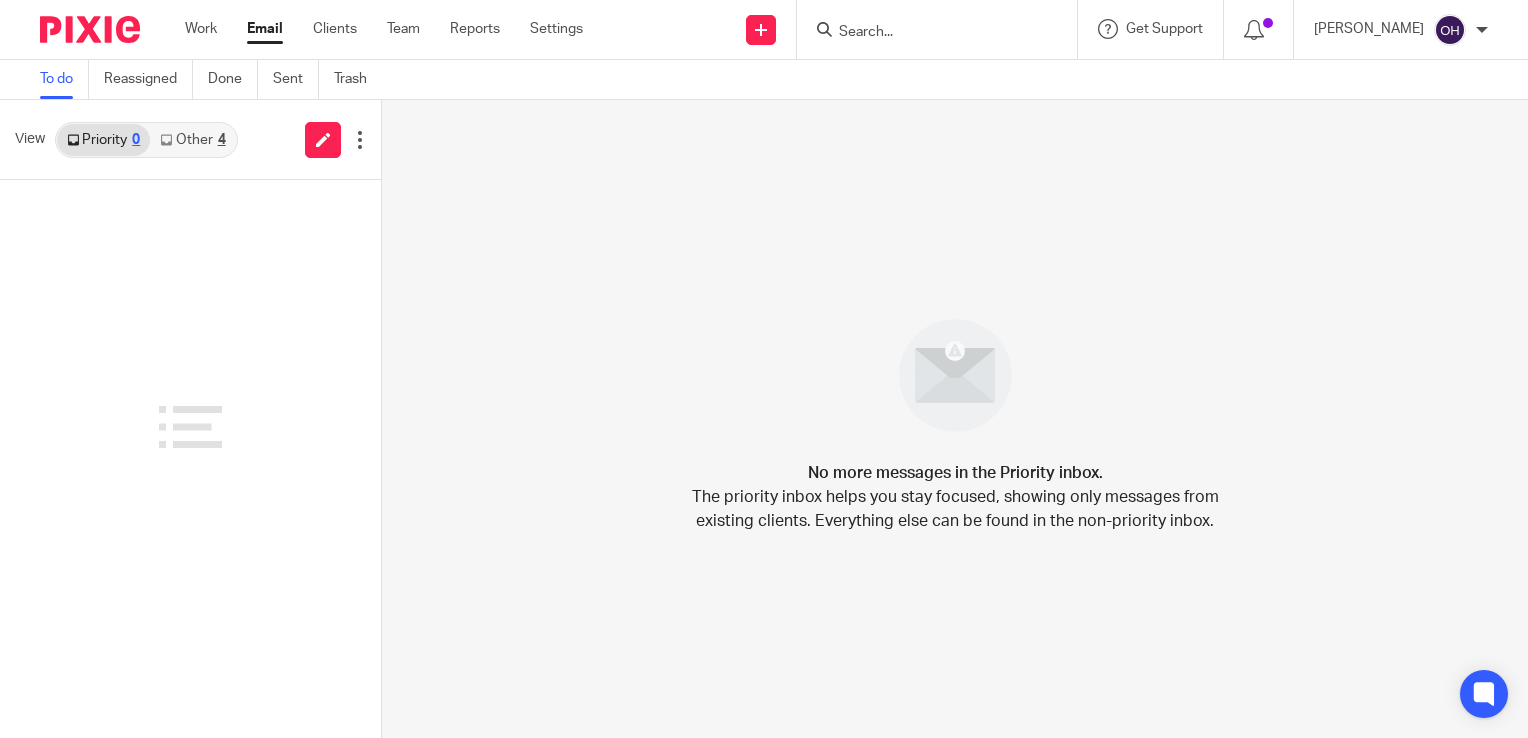 scroll, scrollTop: 0, scrollLeft: 0, axis: both 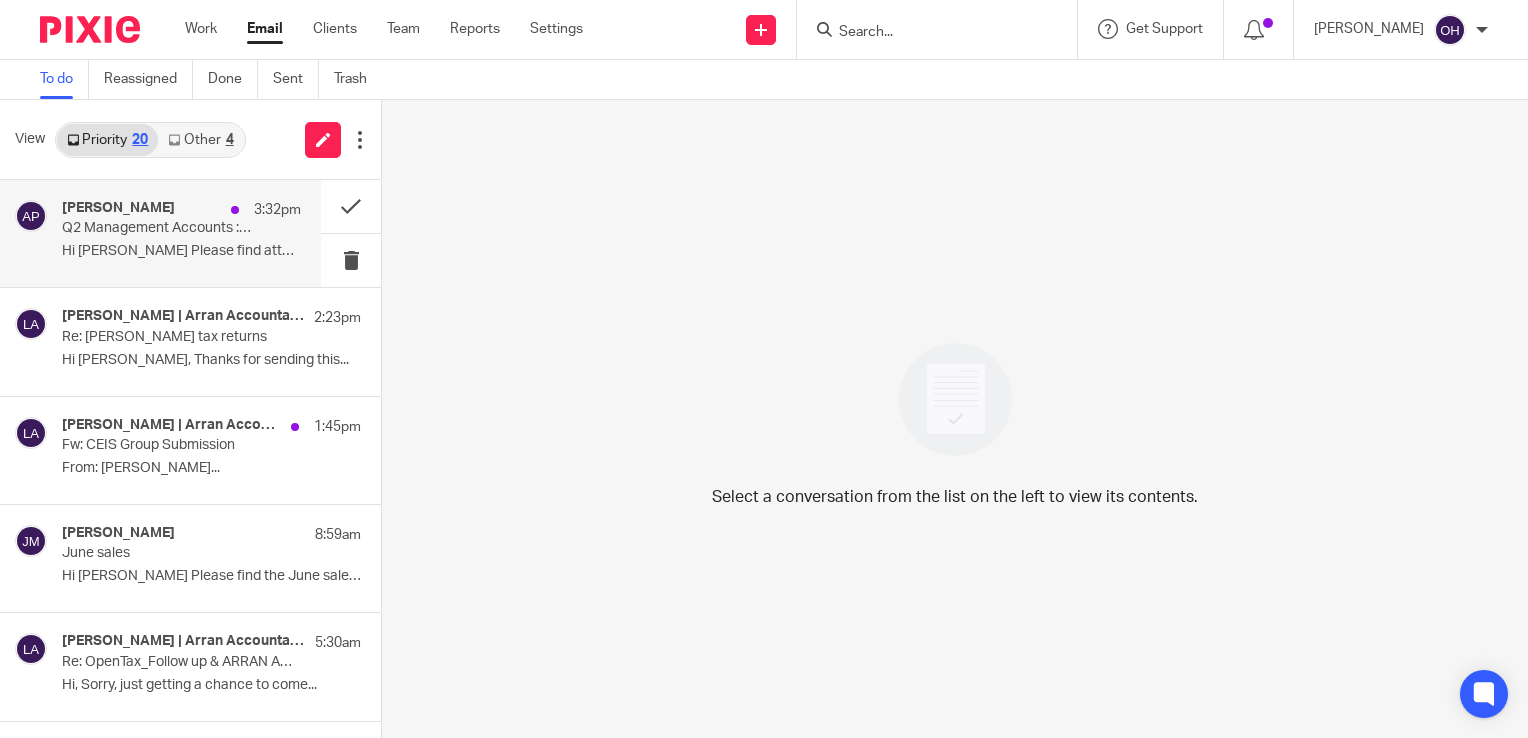 click on "Hi Olivia     Please find attached the..." at bounding box center (181, 251) 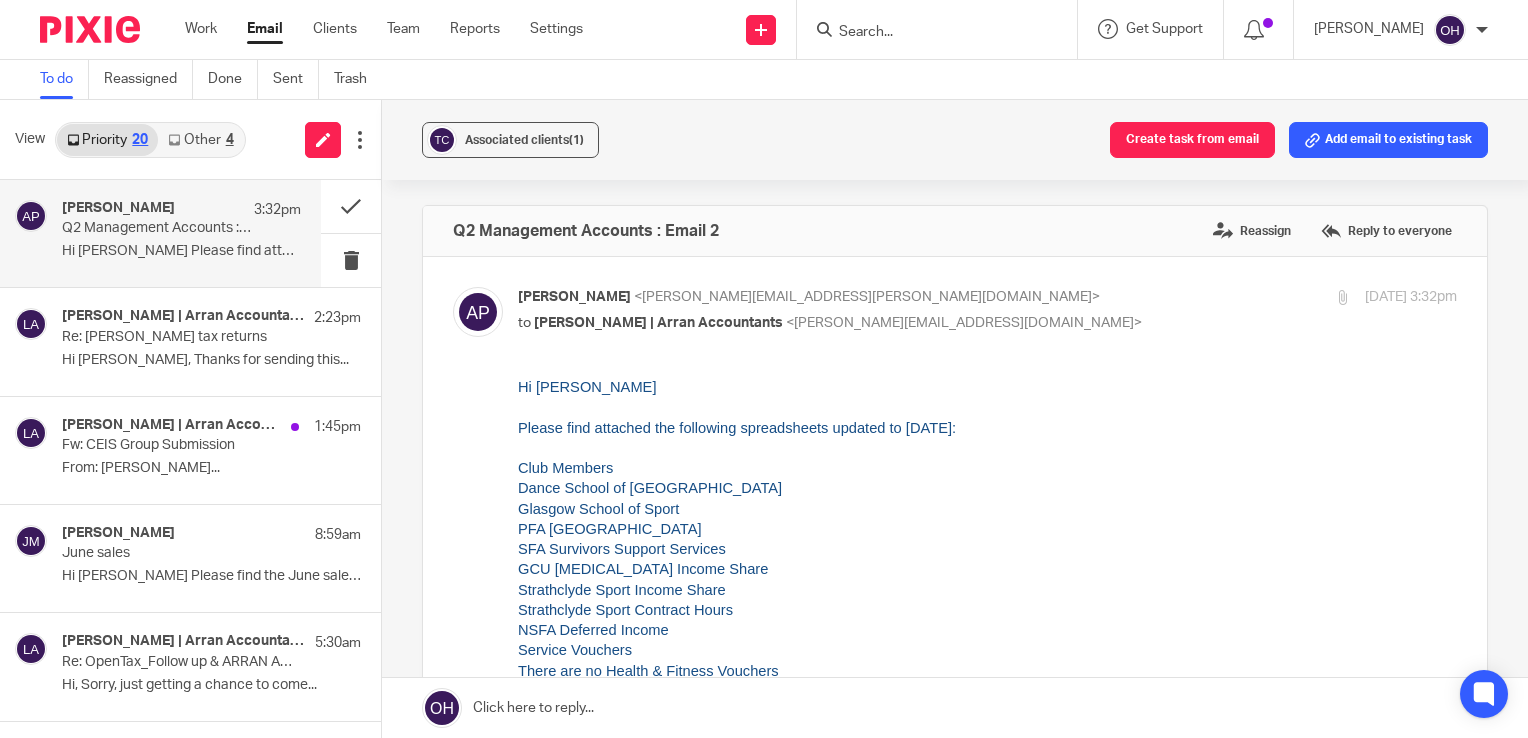 scroll, scrollTop: 0, scrollLeft: 0, axis: both 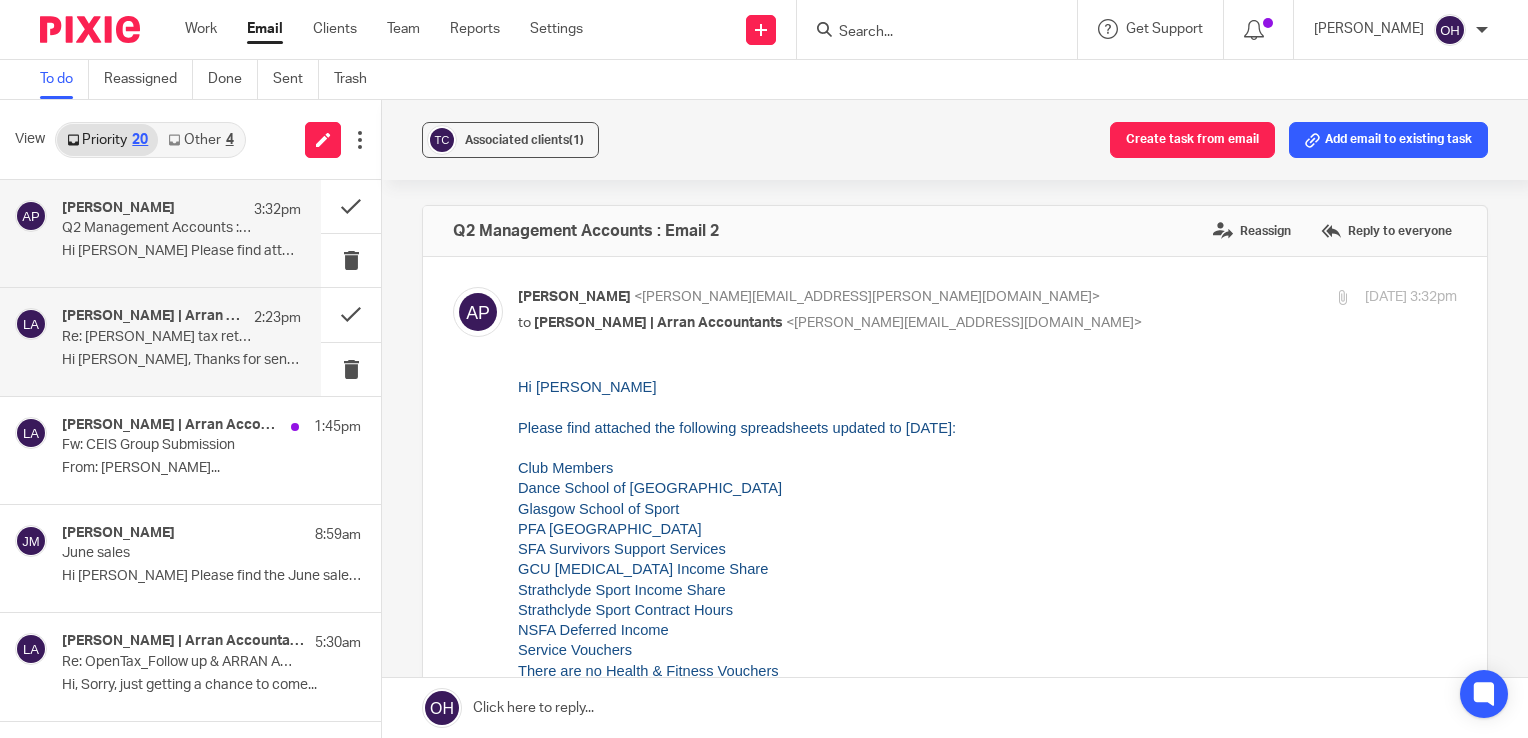 click on "Re: Jonathon Shafi tax returns" at bounding box center (157, 337) 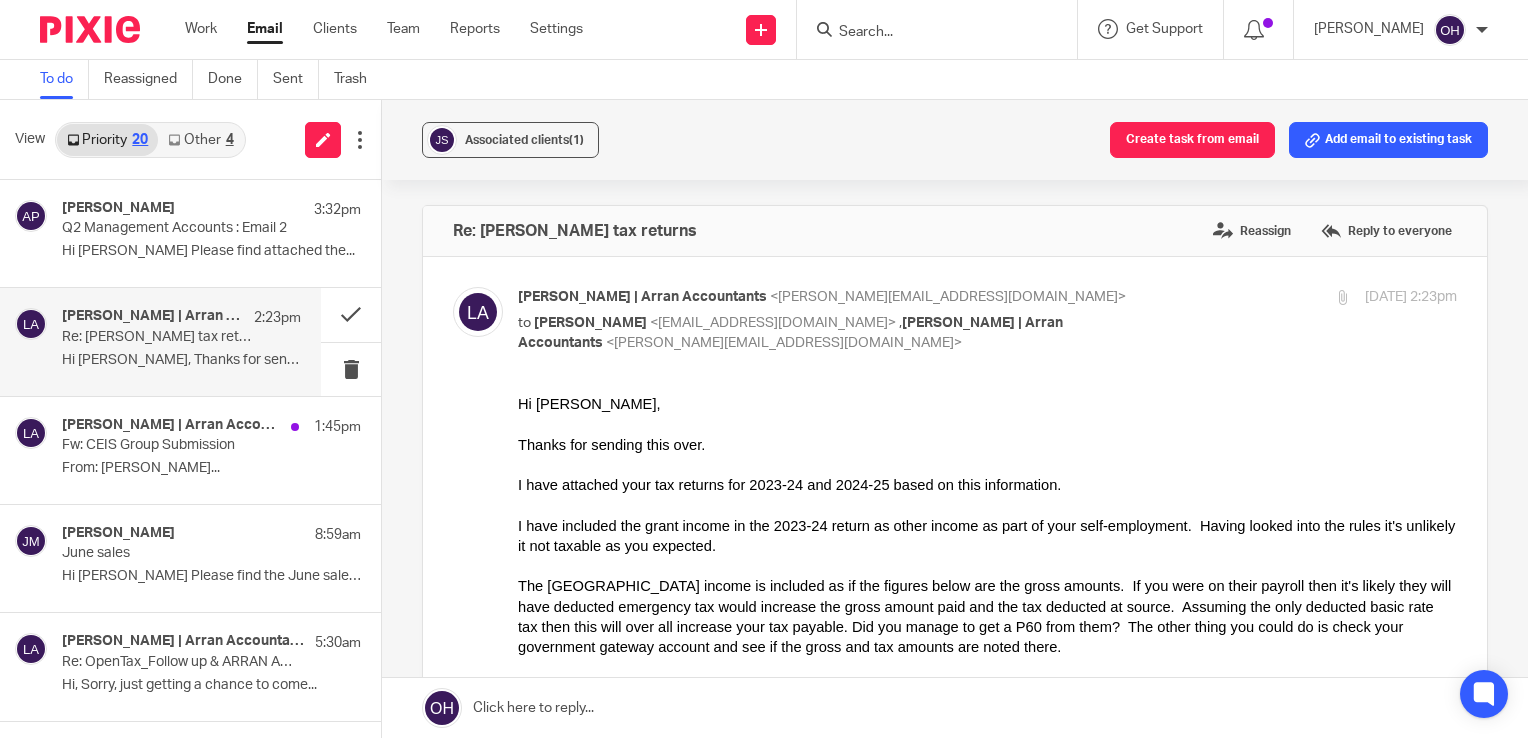 scroll, scrollTop: 0, scrollLeft: 0, axis: both 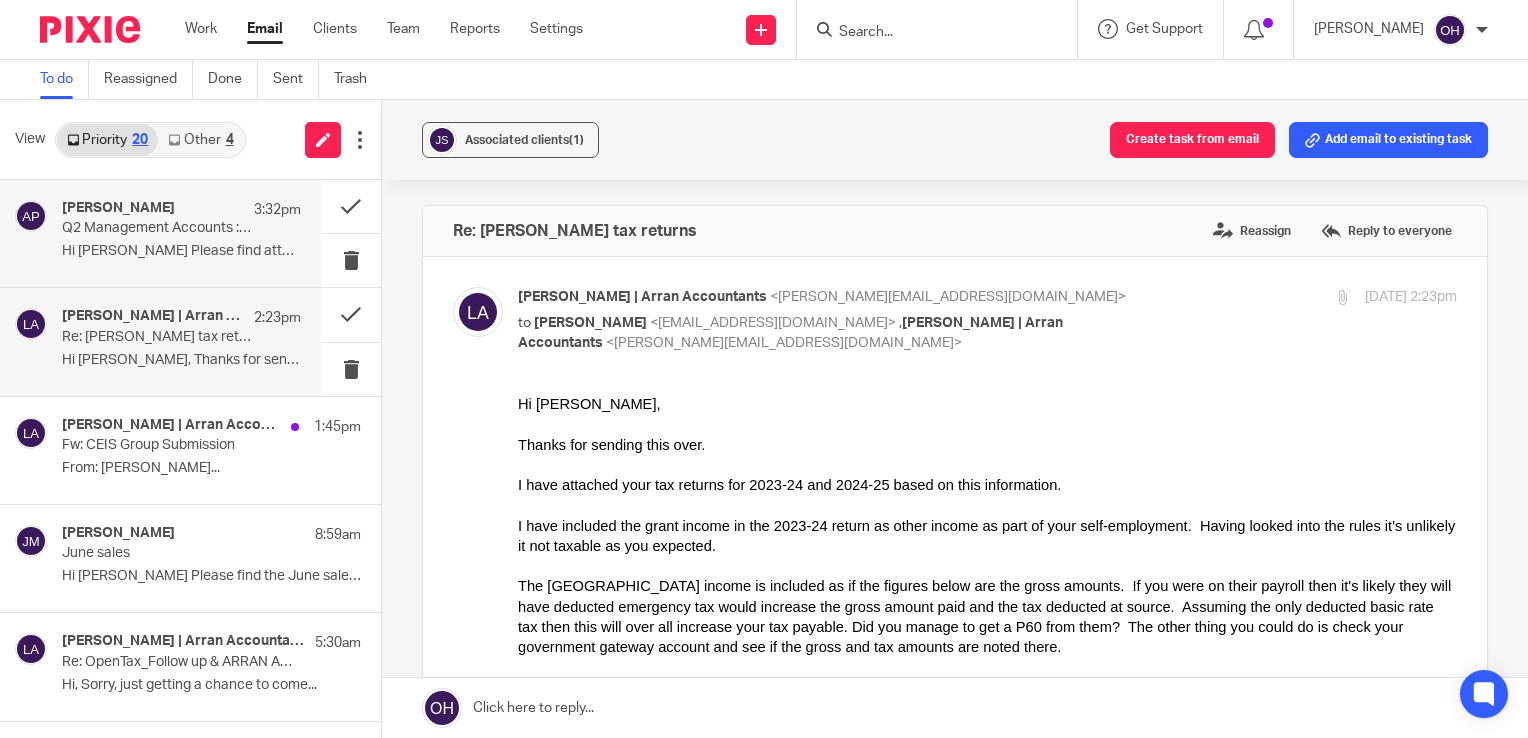 click on "Q2 Management Accounts : Email 2" at bounding box center (157, 228) 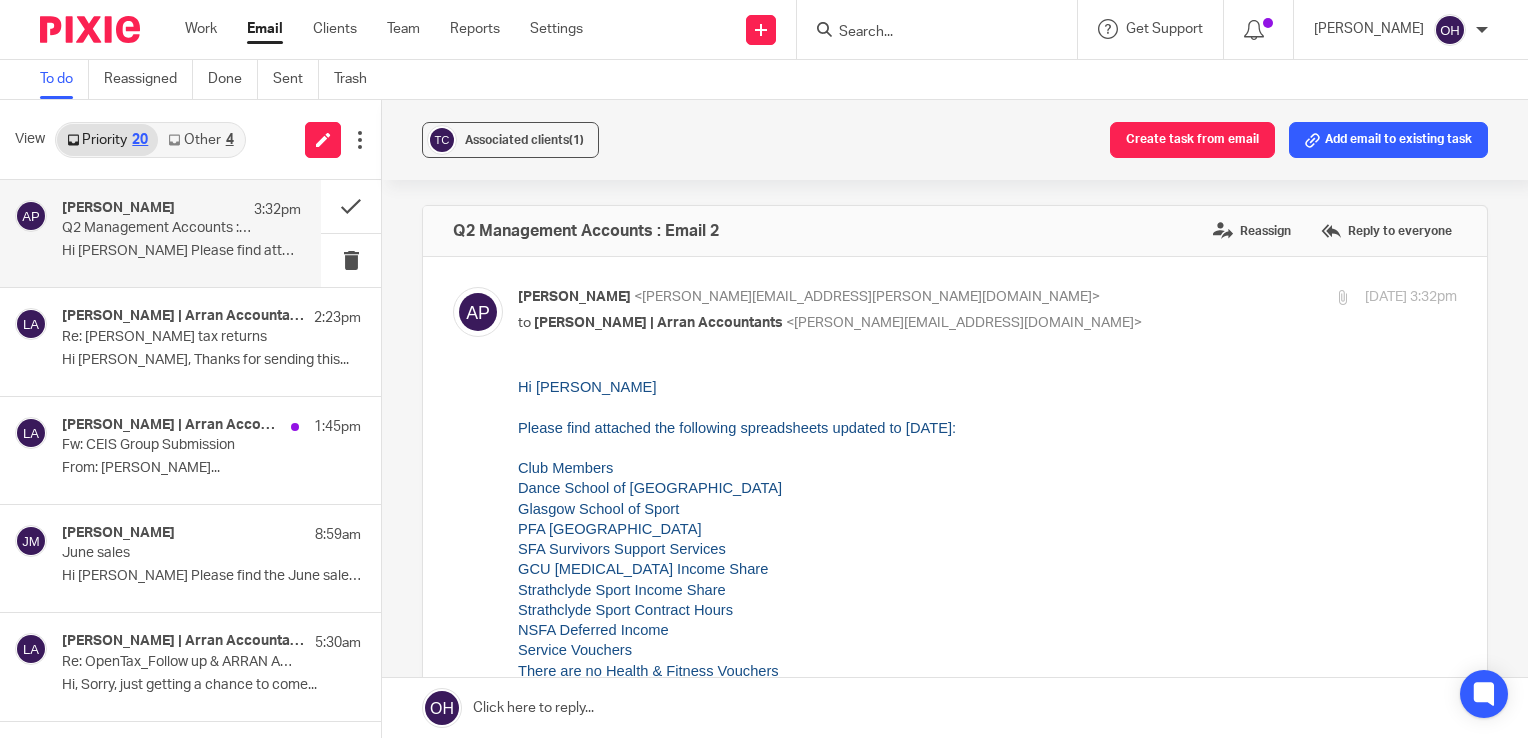 scroll, scrollTop: 0, scrollLeft: 0, axis: both 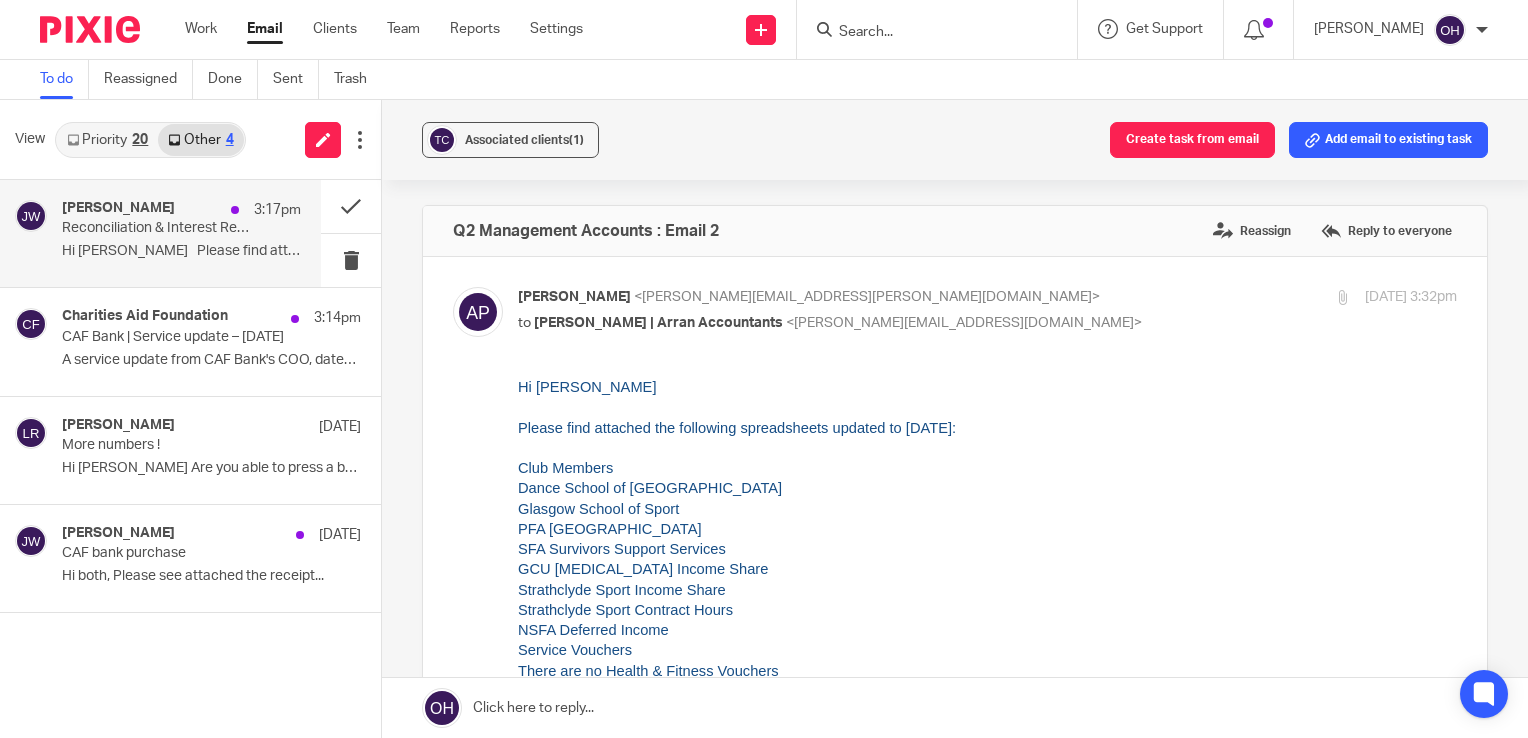 click on "Reconciliation & Interest Report" at bounding box center (157, 228) 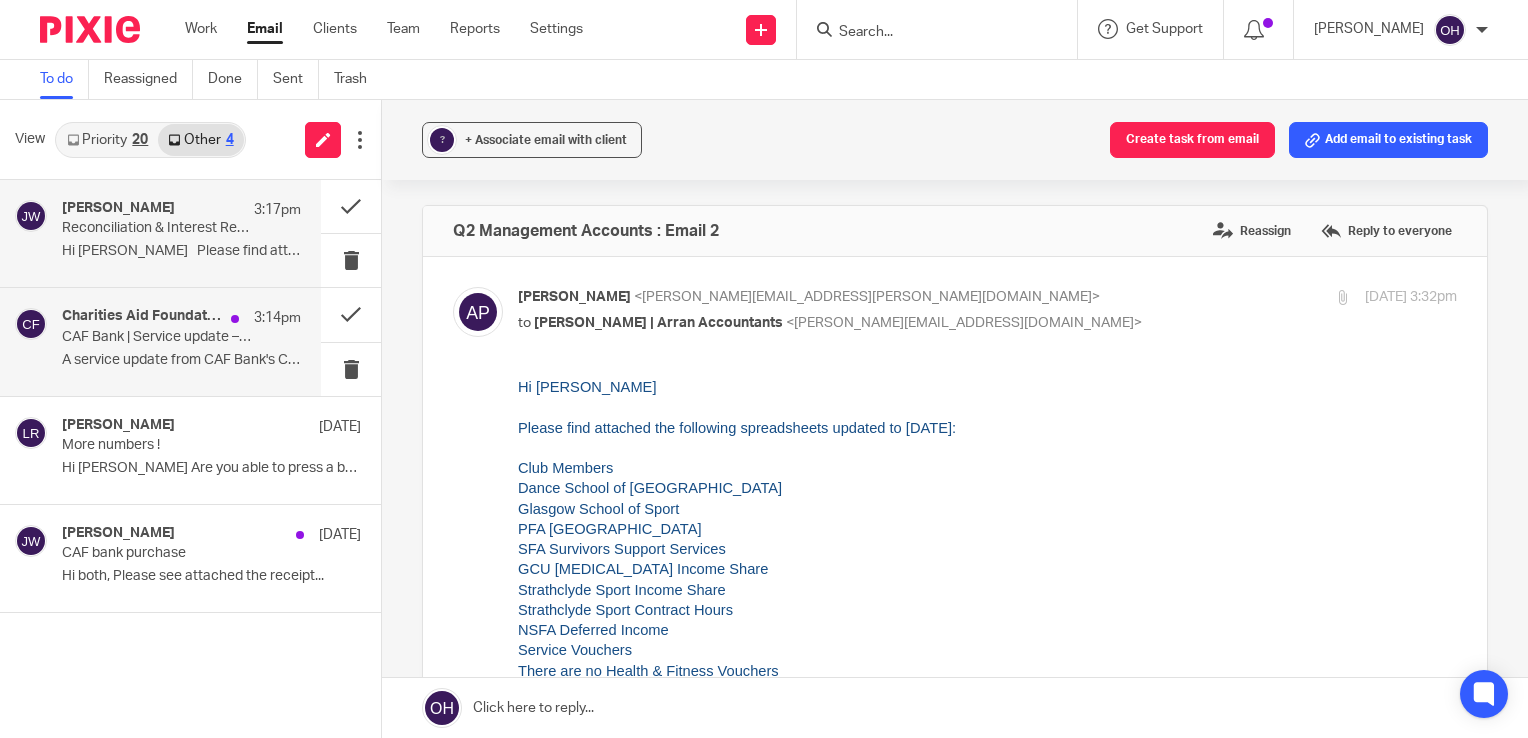 click on "A service update from CAF Bank's COO, dated 11..." at bounding box center [181, 360] 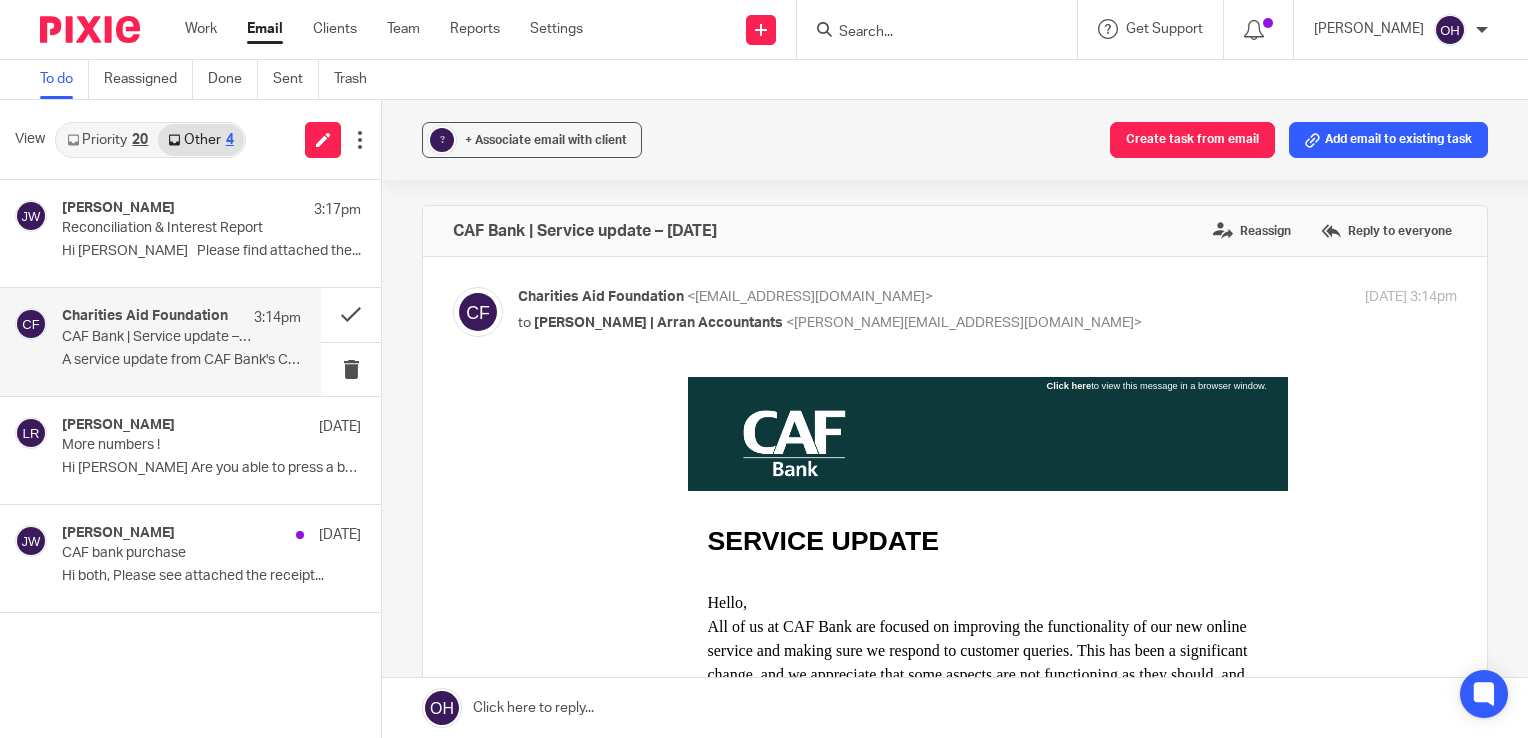 scroll, scrollTop: 0, scrollLeft: 0, axis: both 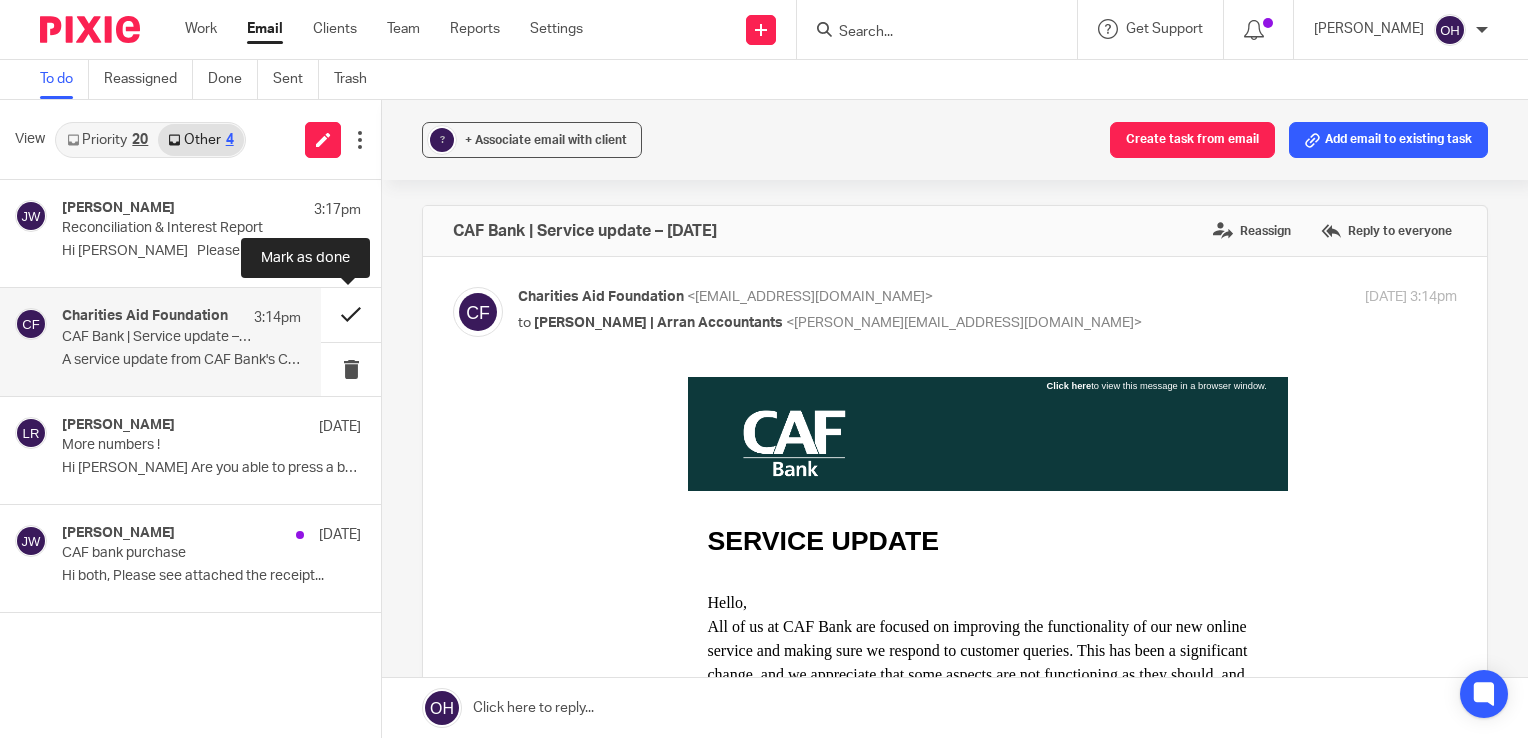 click at bounding box center (351, 314) 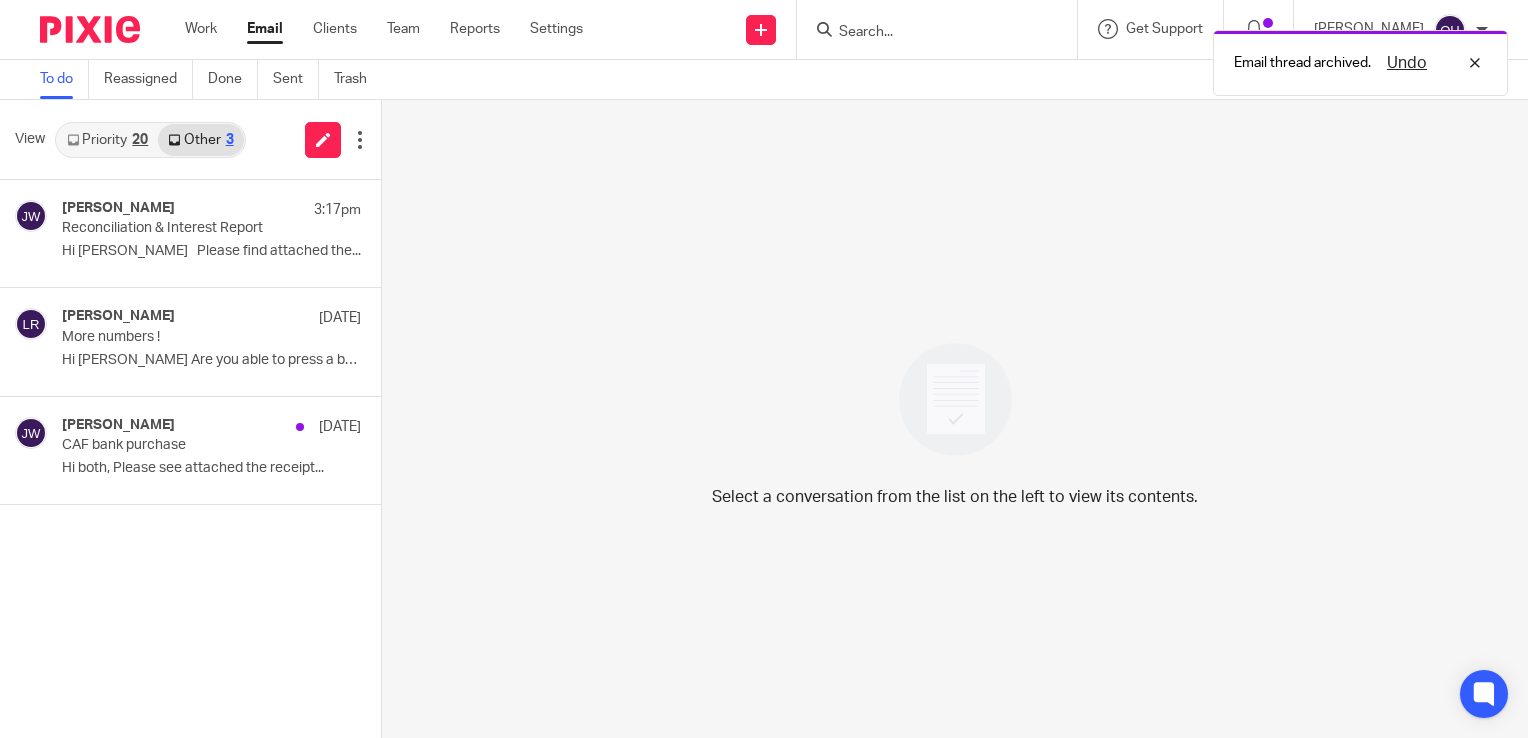 click on "Priority
20" at bounding box center (107, 140) 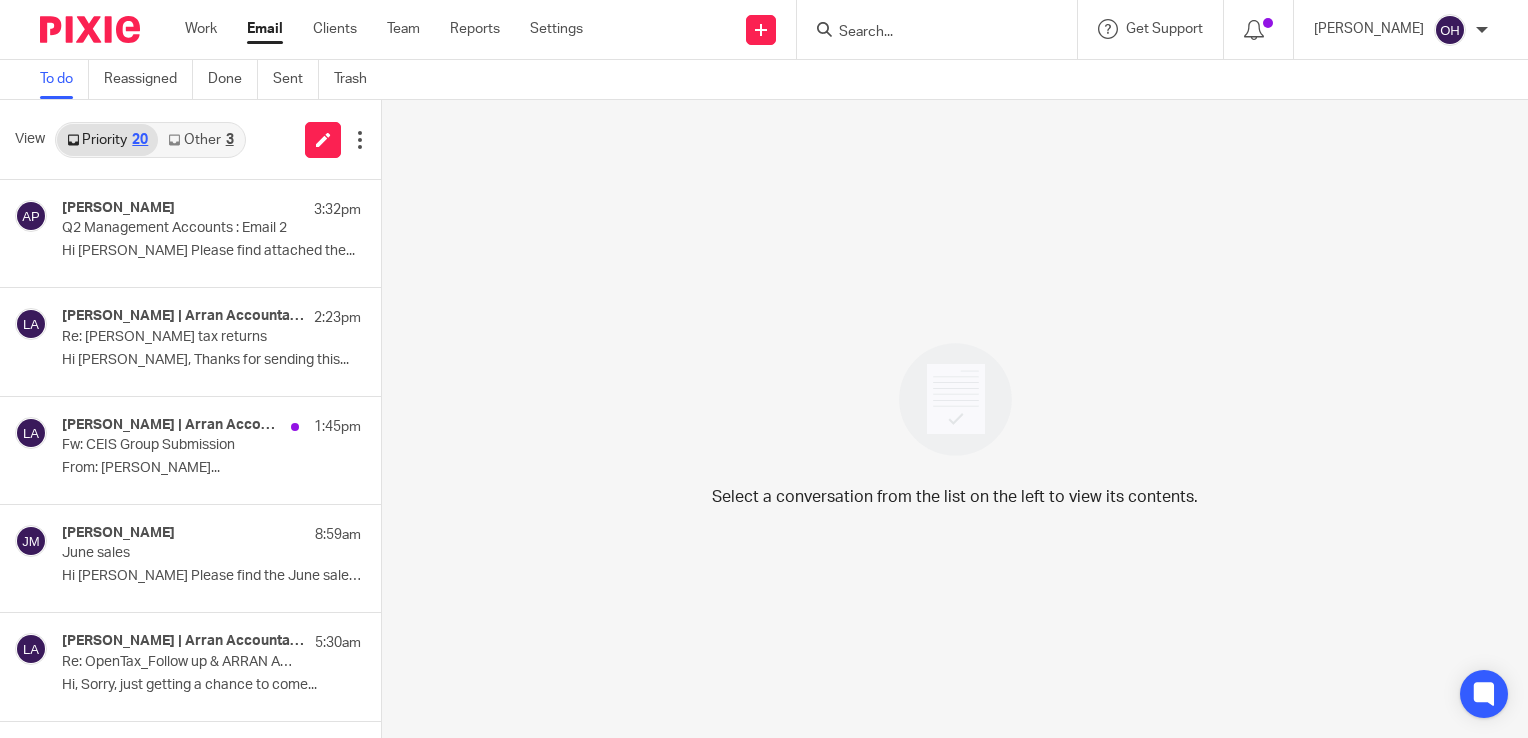 click on "Other
3" at bounding box center [200, 140] 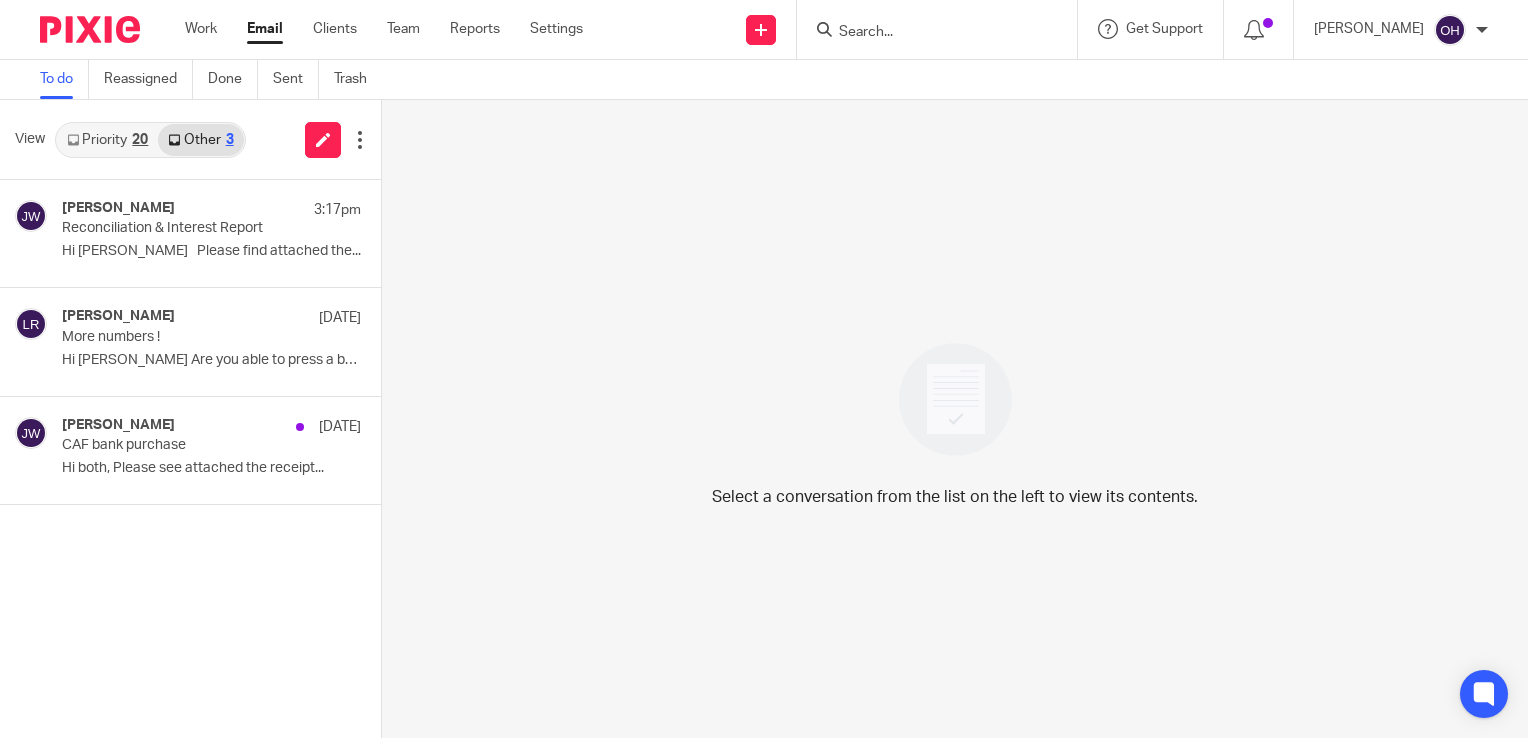 click on "Priority
20" at bounding box center [107, 140] 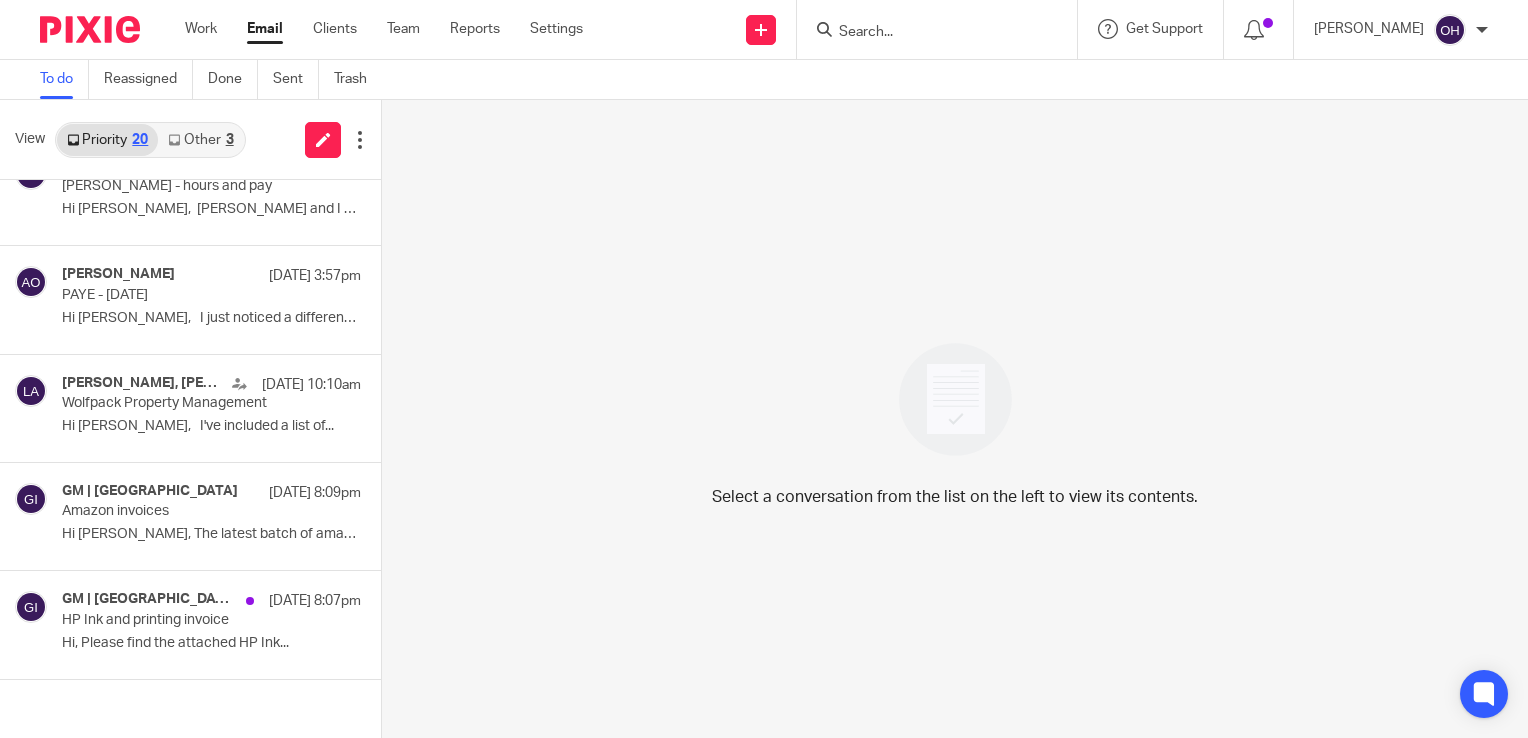 scroll, scrollTop: 587, scrollLeft: 0, axis: vertical 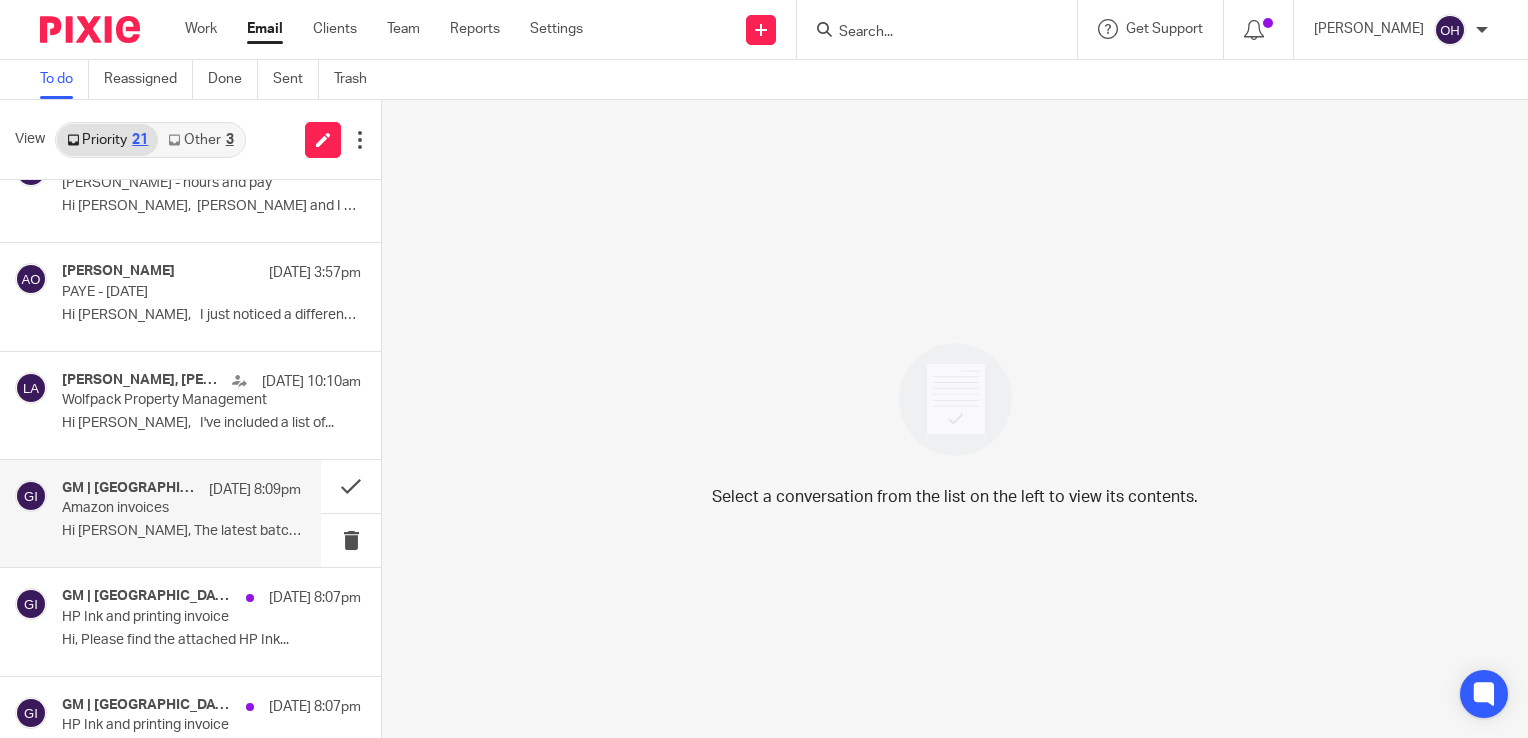 click on "Amazon invoices" at bounding box center [157, 508] 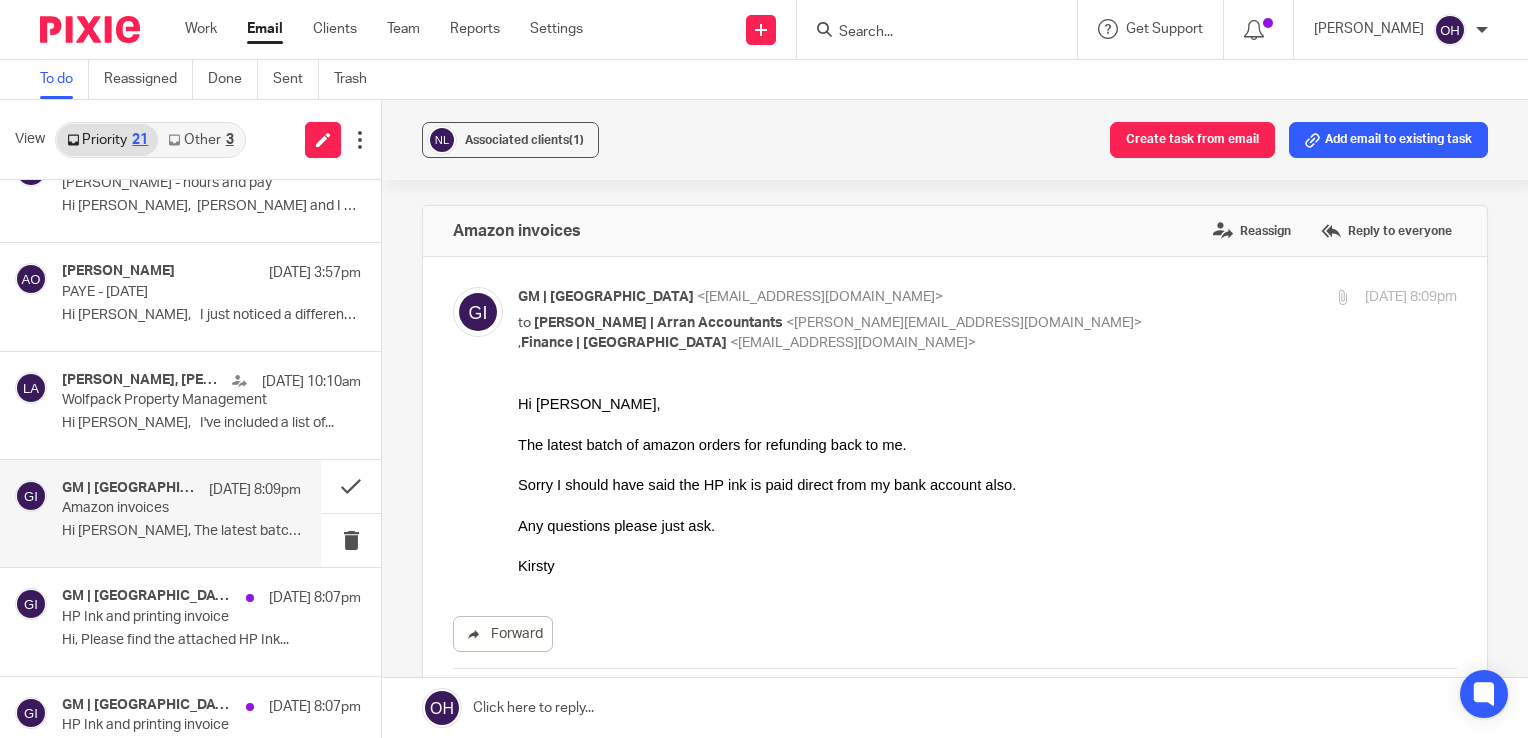 scroll, scrollTop: 0, scrollLeft: 0, axis: both 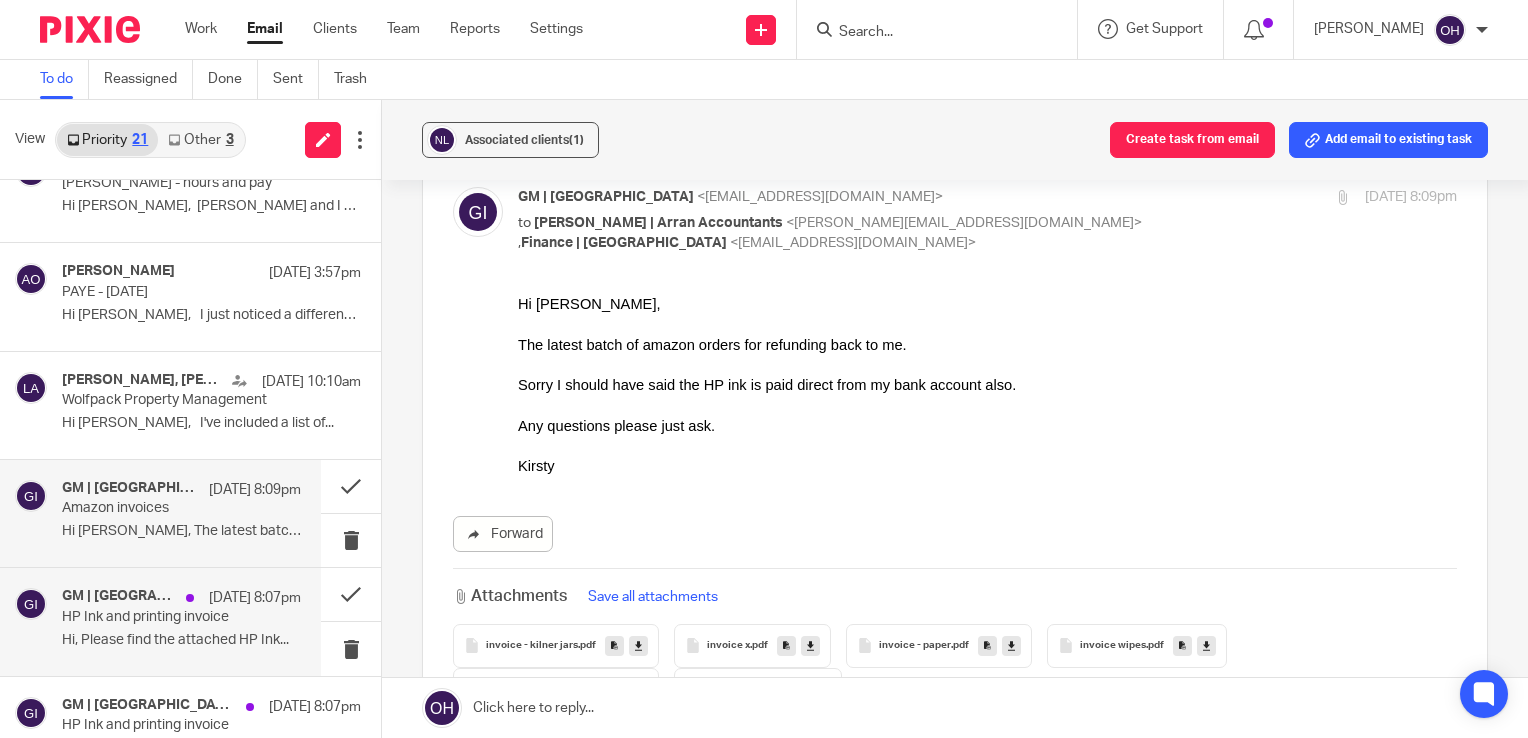 click on "HP Ink and printing invoice" at bounding box center [157, 617] 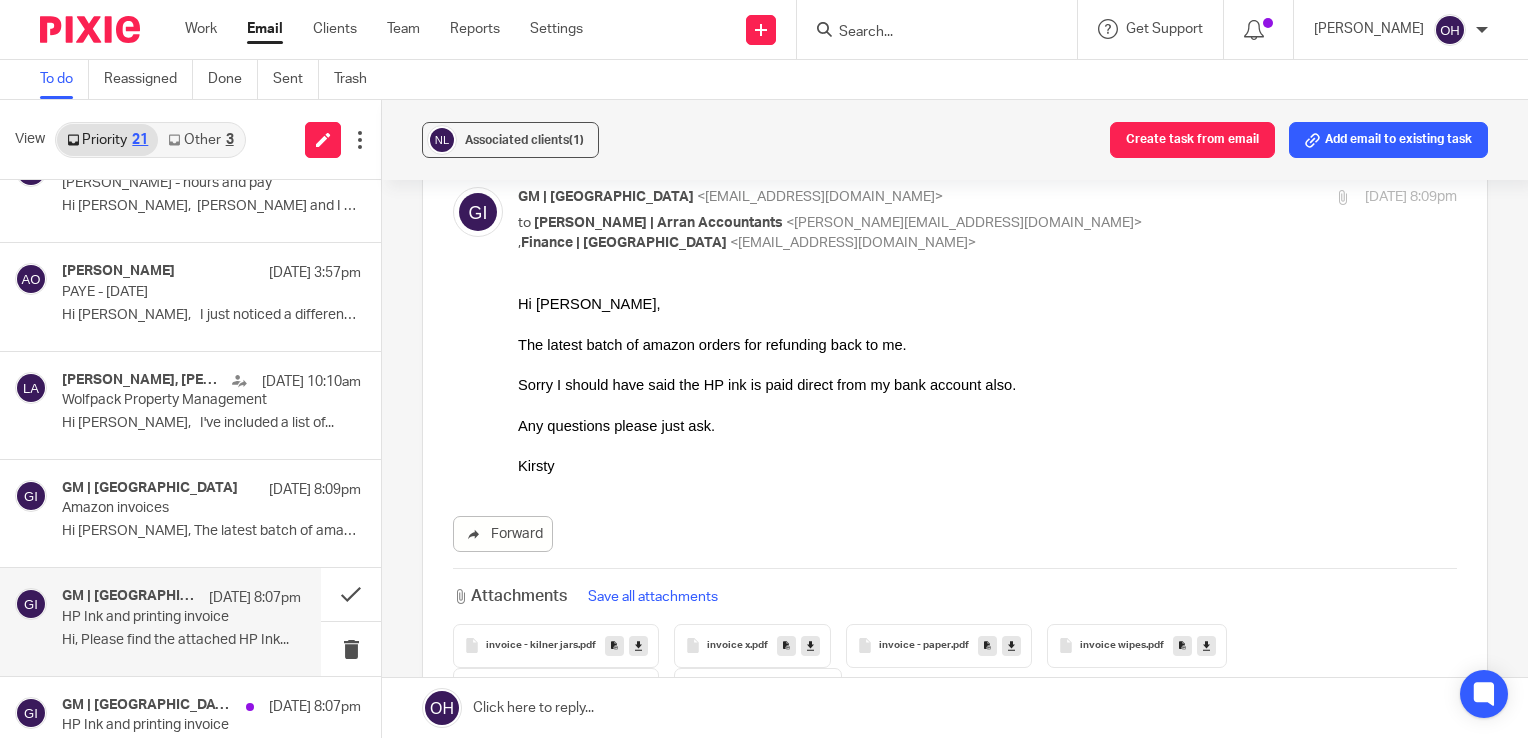 scroll, scrollTop: 0, scrollLeft: 0, axis: both 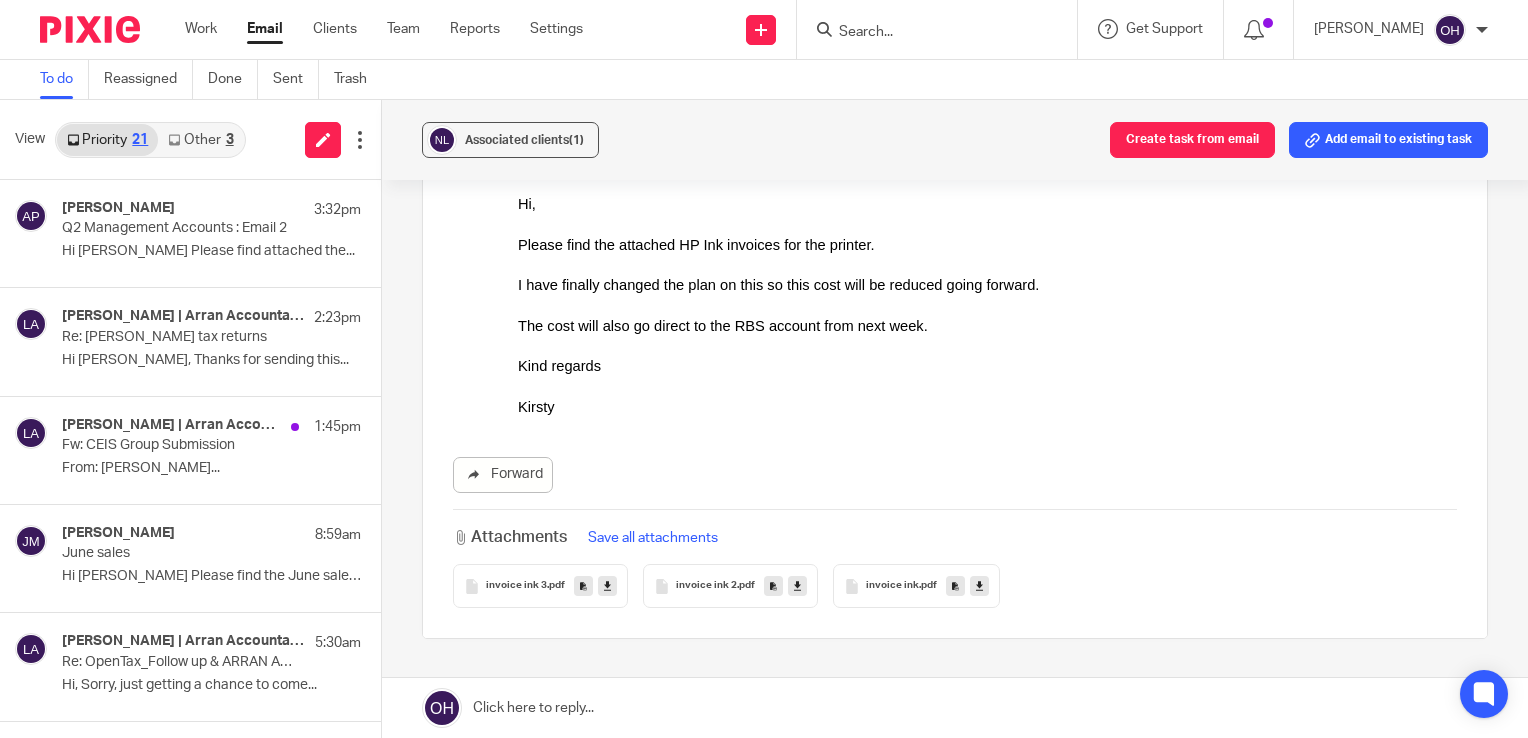 drag, startPoint x: 798, startPoint y: 332, endPoint x: 528, endPoint y: 319, distance: 270.31277 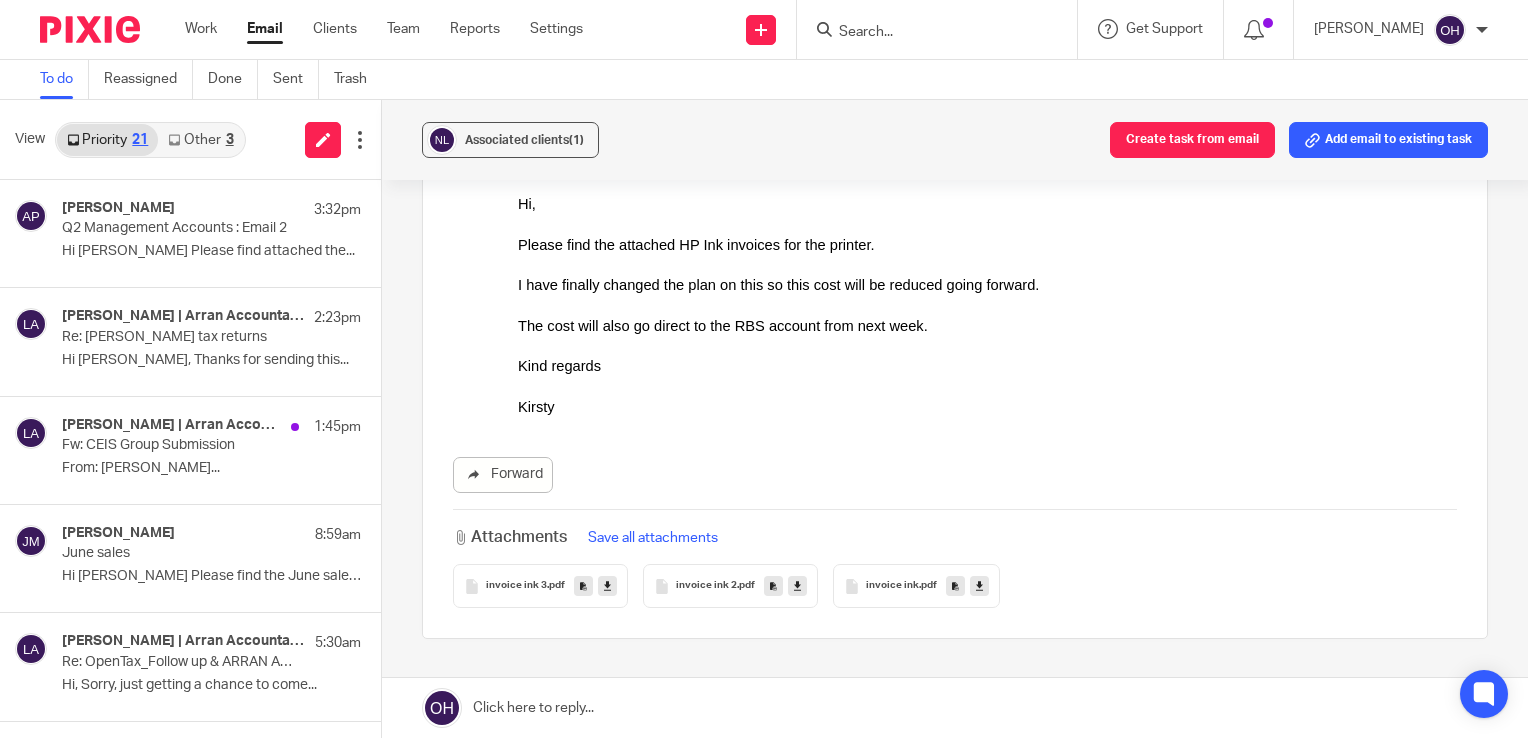 click on "Other
3" at bounding box center (200, 140) 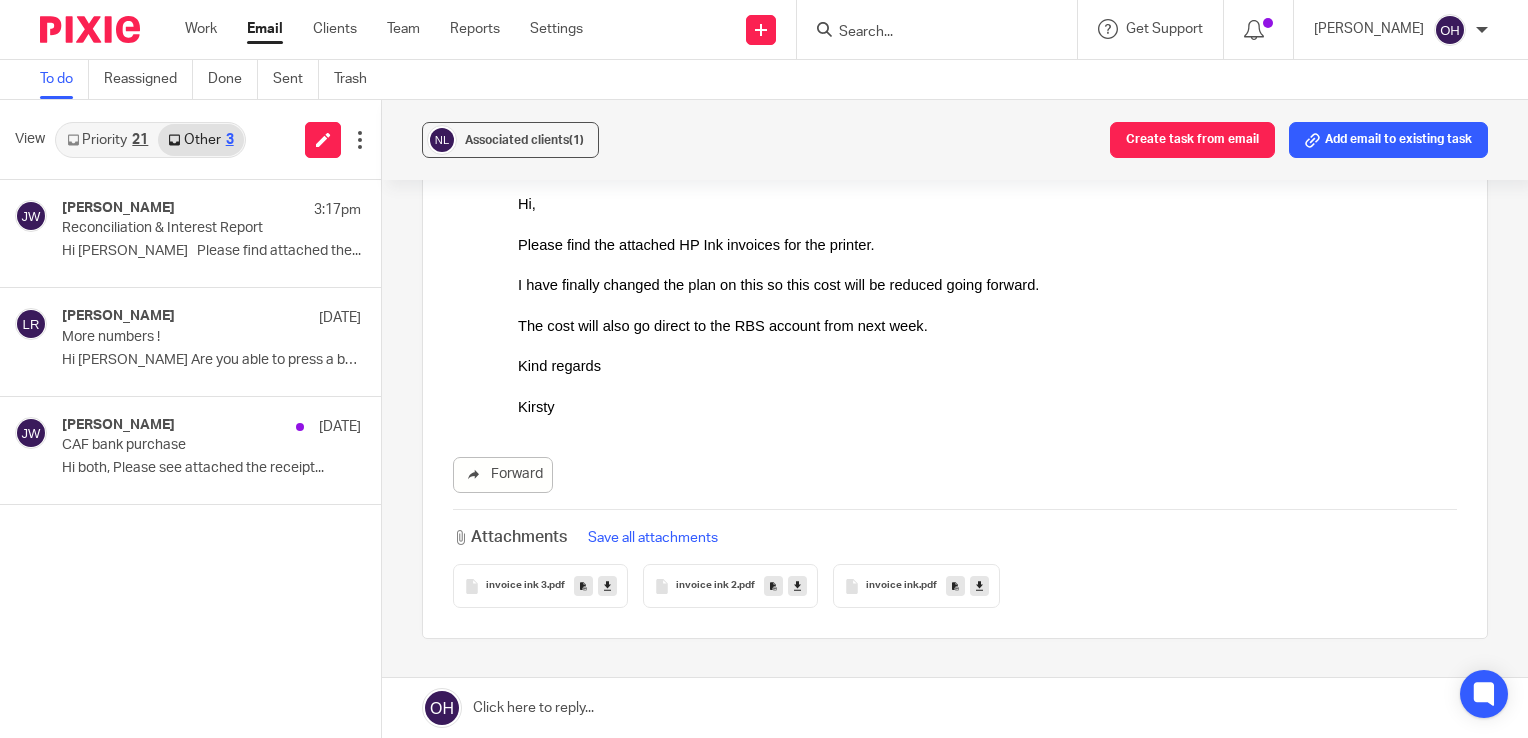 click on "21" at bounding box center (140, 140) 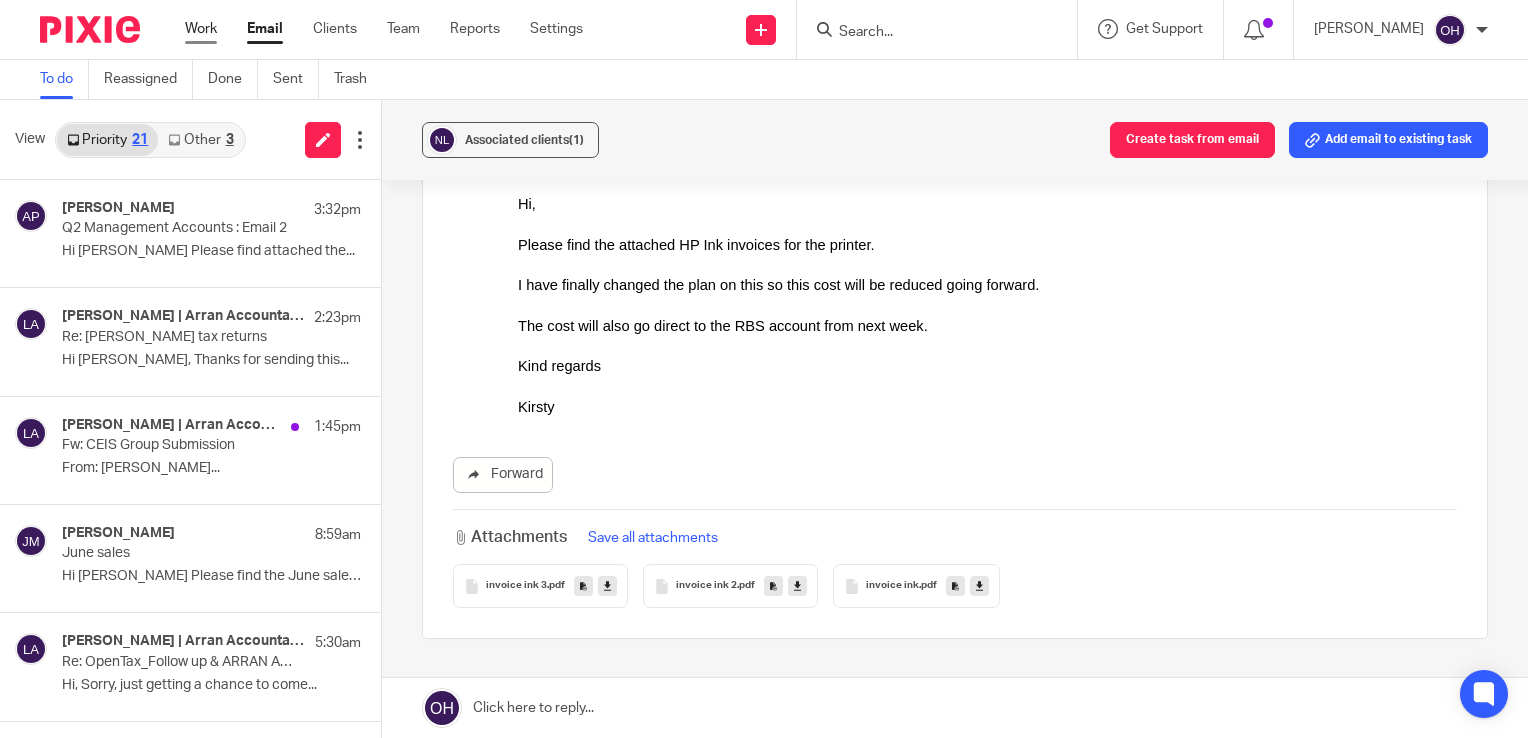 click on "Work
Email
Clients
Team
Reports
Settings" at bounding box center [399, 29] 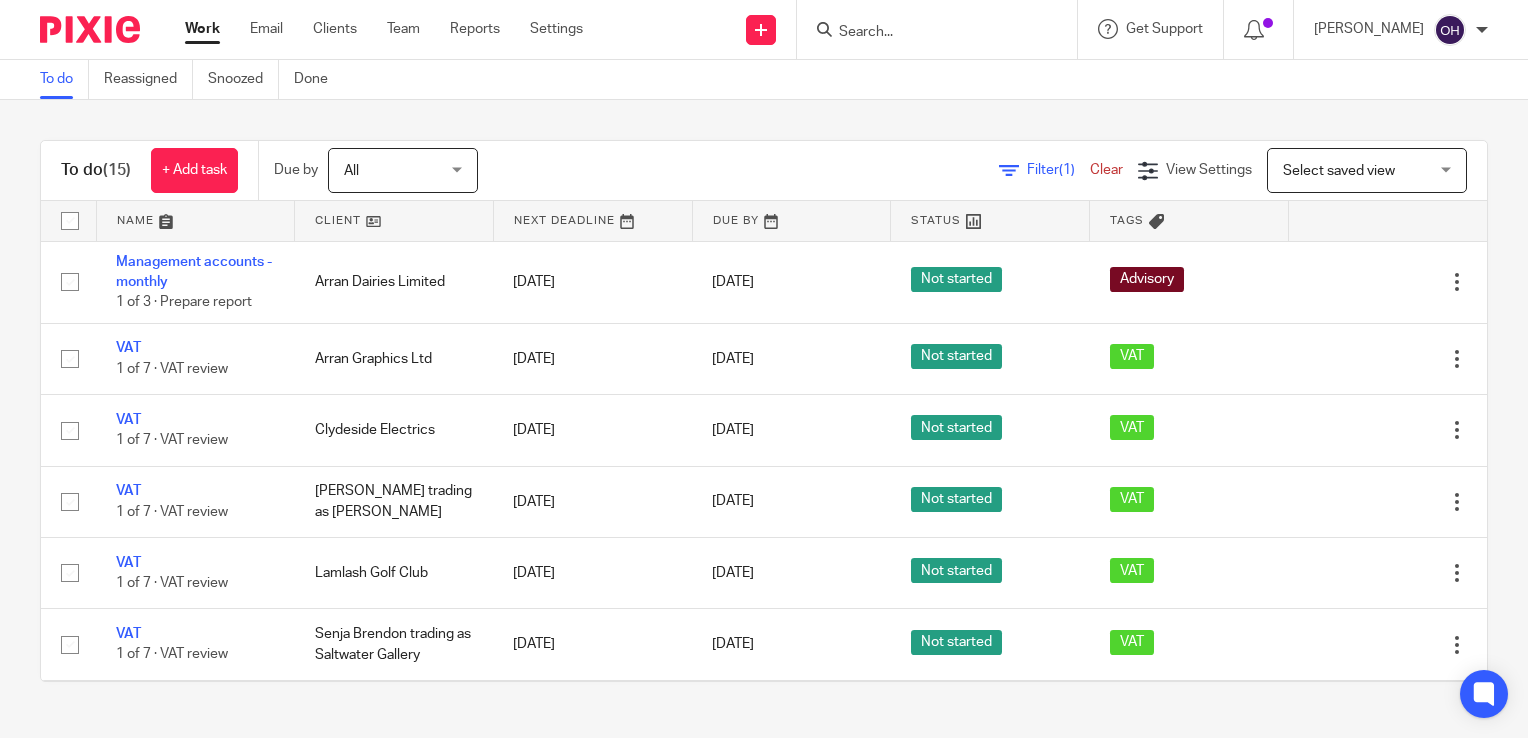 scroll, scrollTop: 0, scrollLeft: 0, axis: both 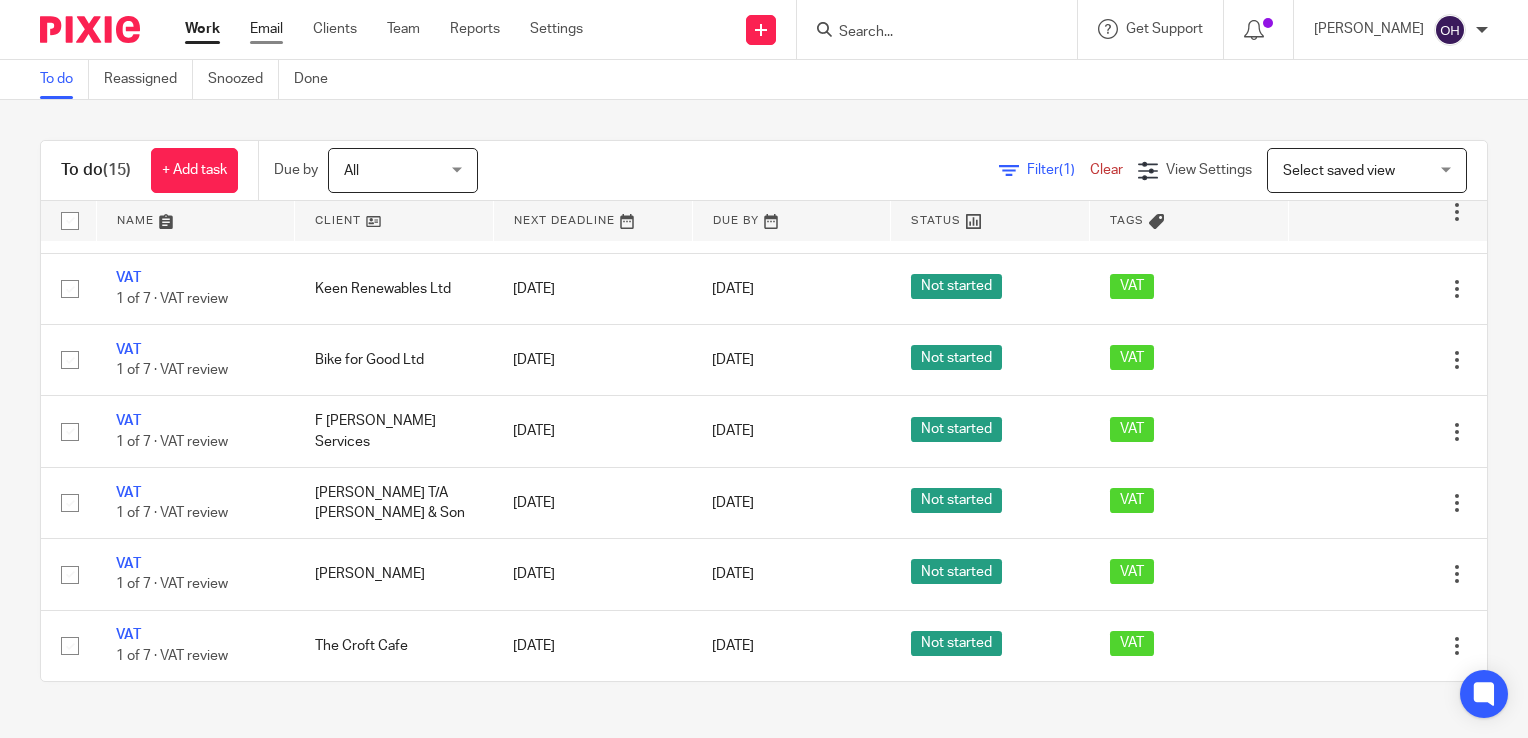 click on "Email" at bounding box center [266, 29] 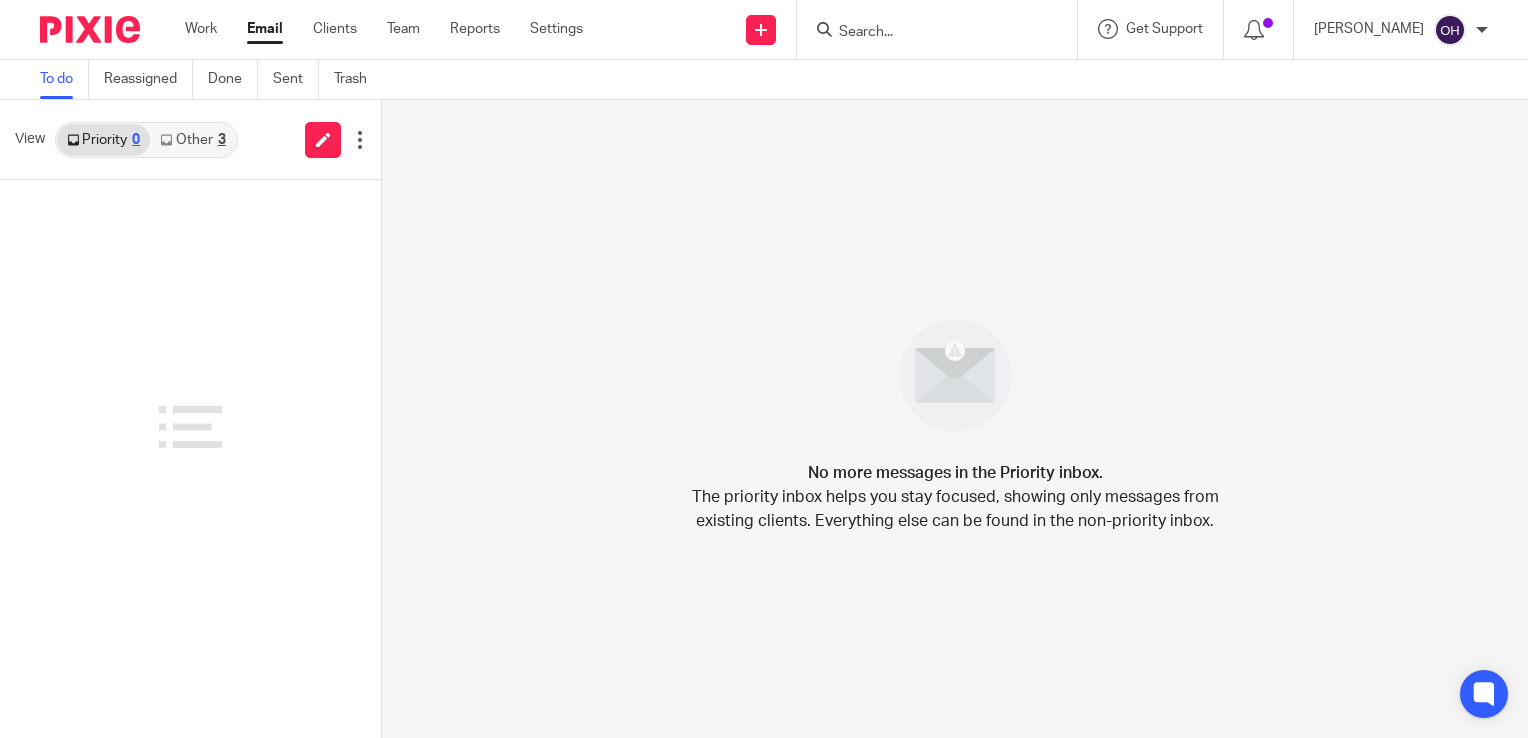 scroll, scrollTop: 0, scrollLeft: 0, axis: both 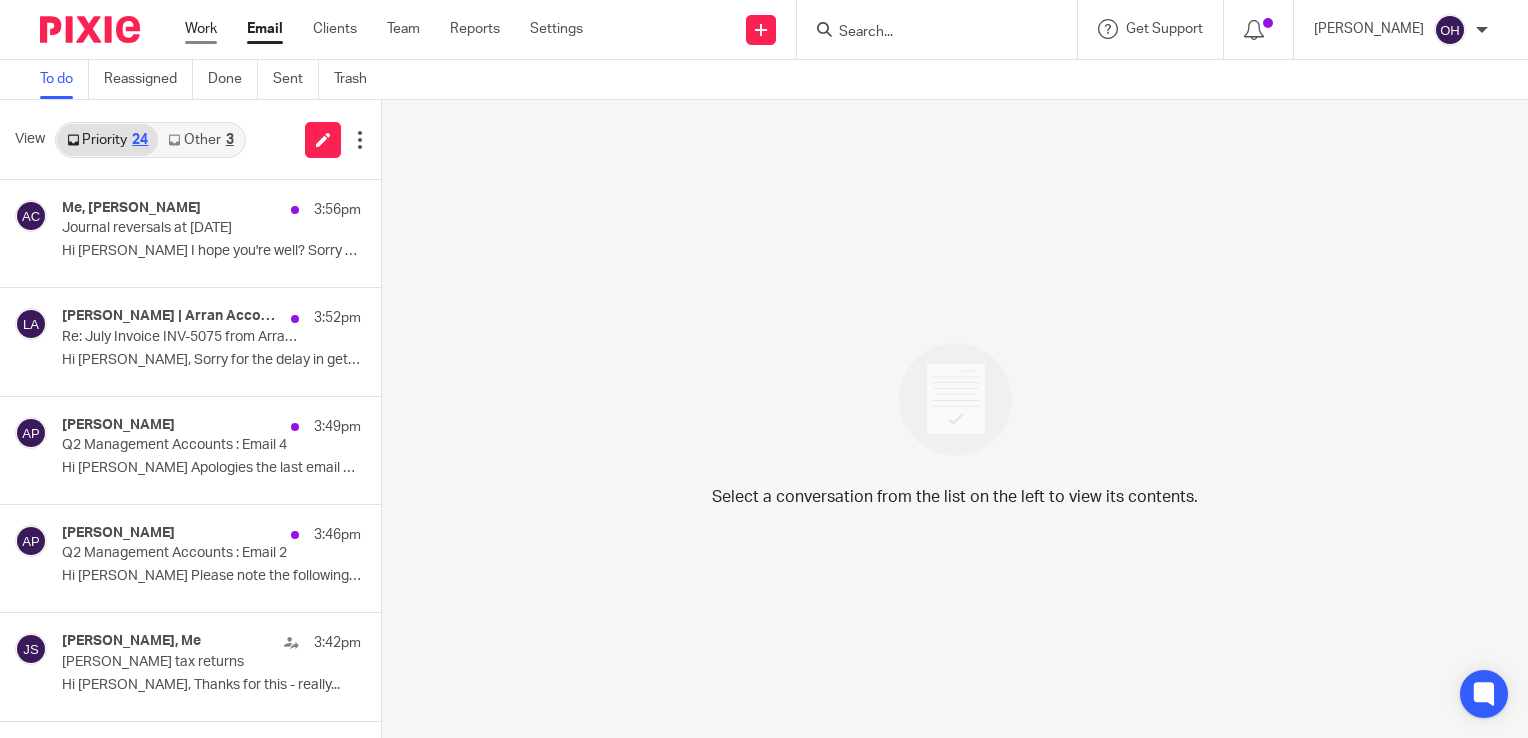 click on "Work" at bounding box center (201, 29) 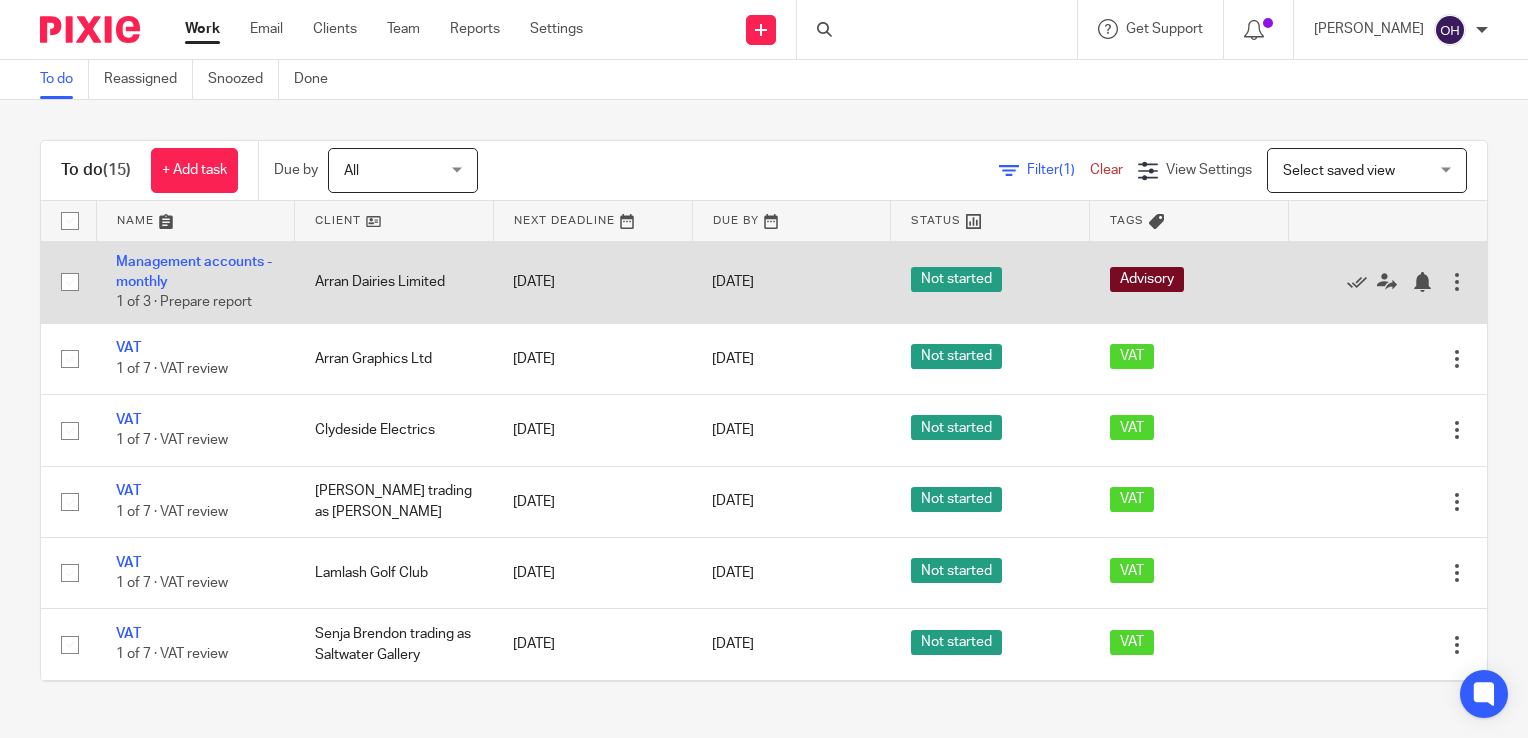 scroll, scrollTop: 0, scrollLeft: 0, axis: both 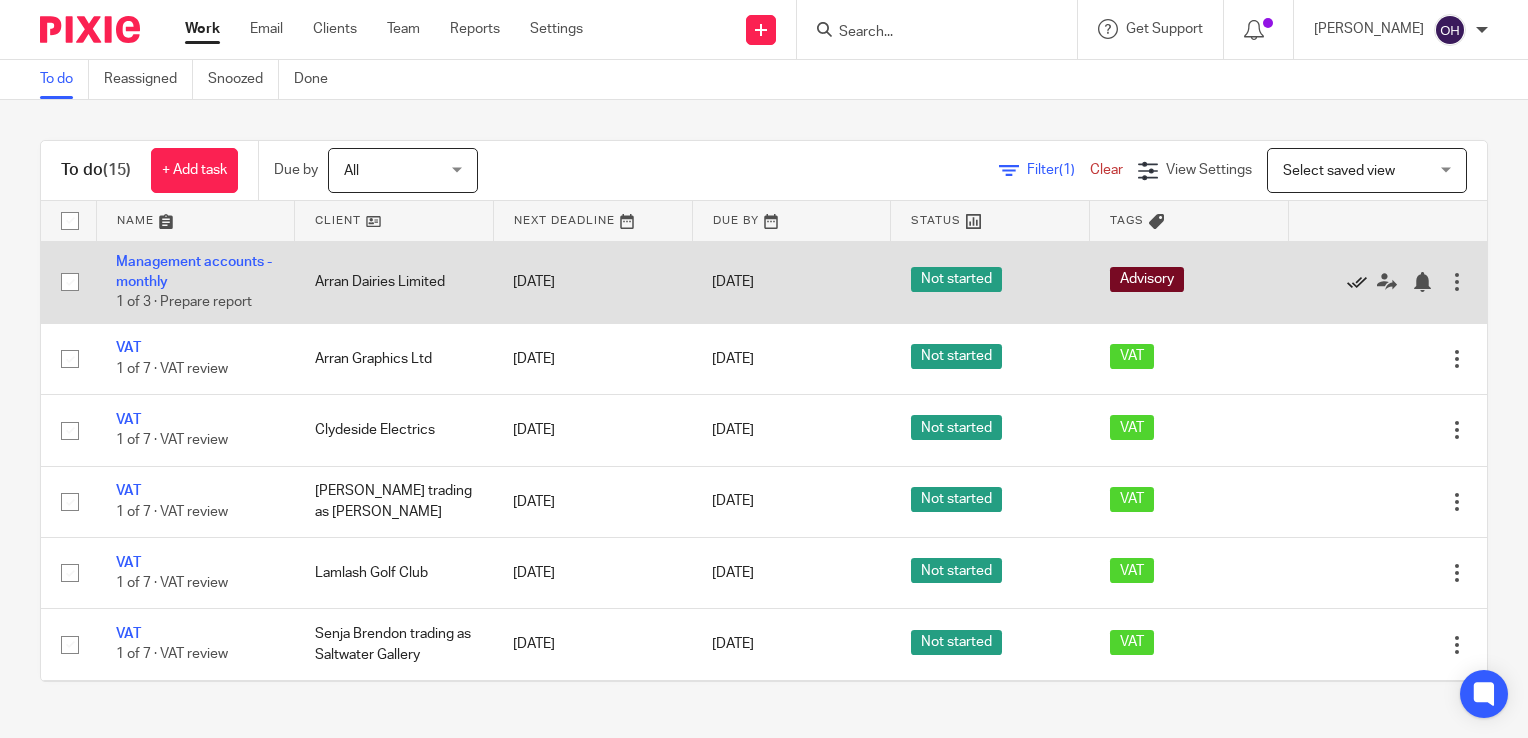 click at bounding box center (1357, 282) 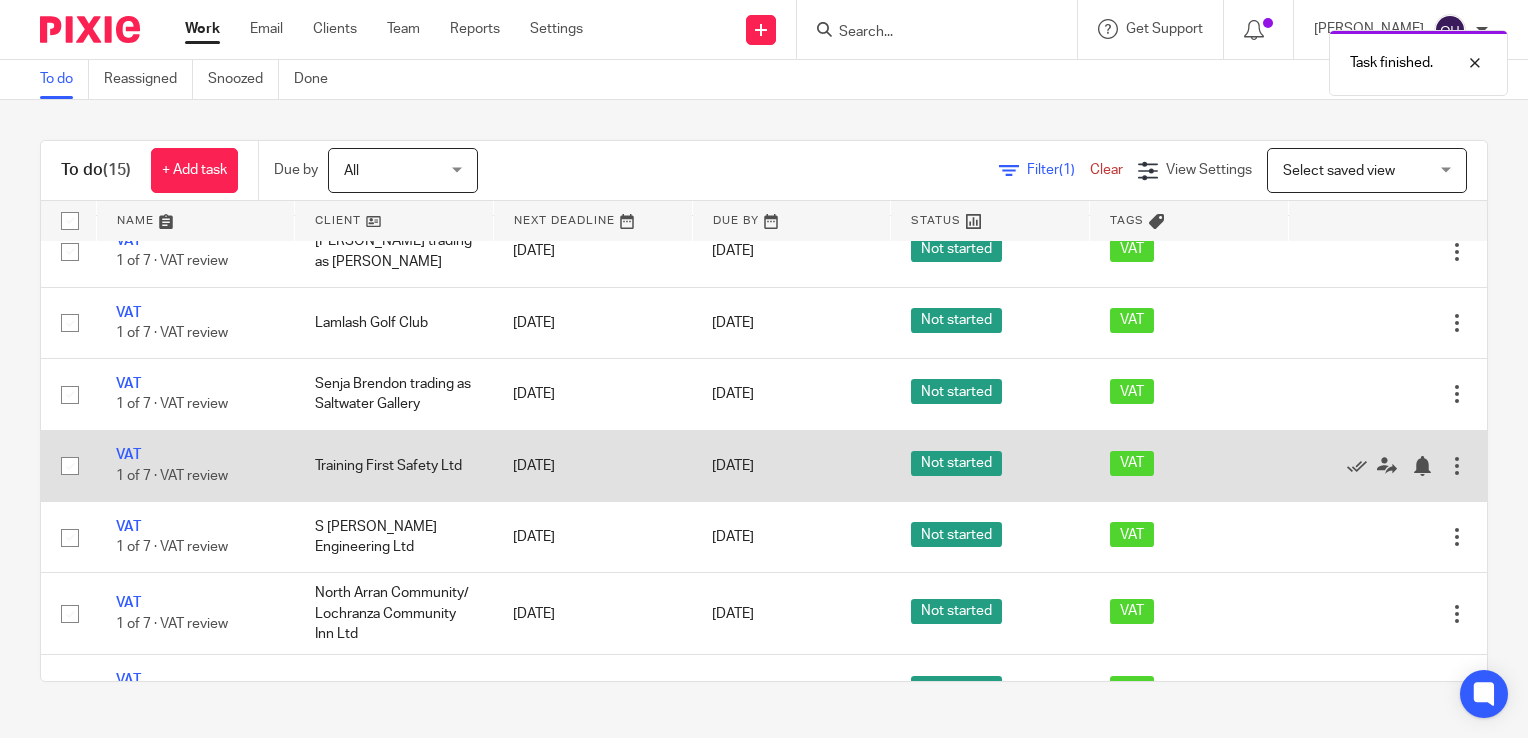scroll, scrollTop: 572, scrollLeft: 0, axis: vertical 